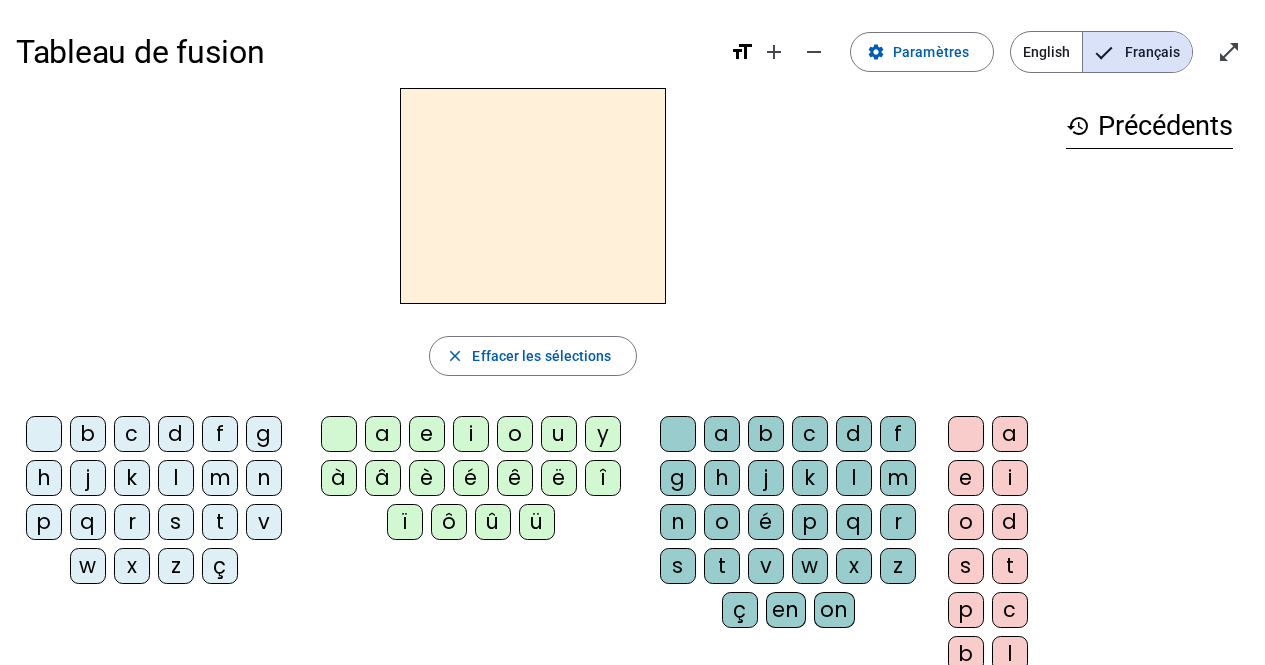 scroll, scrollTop: 0, scrollLeft: 0, axis: both 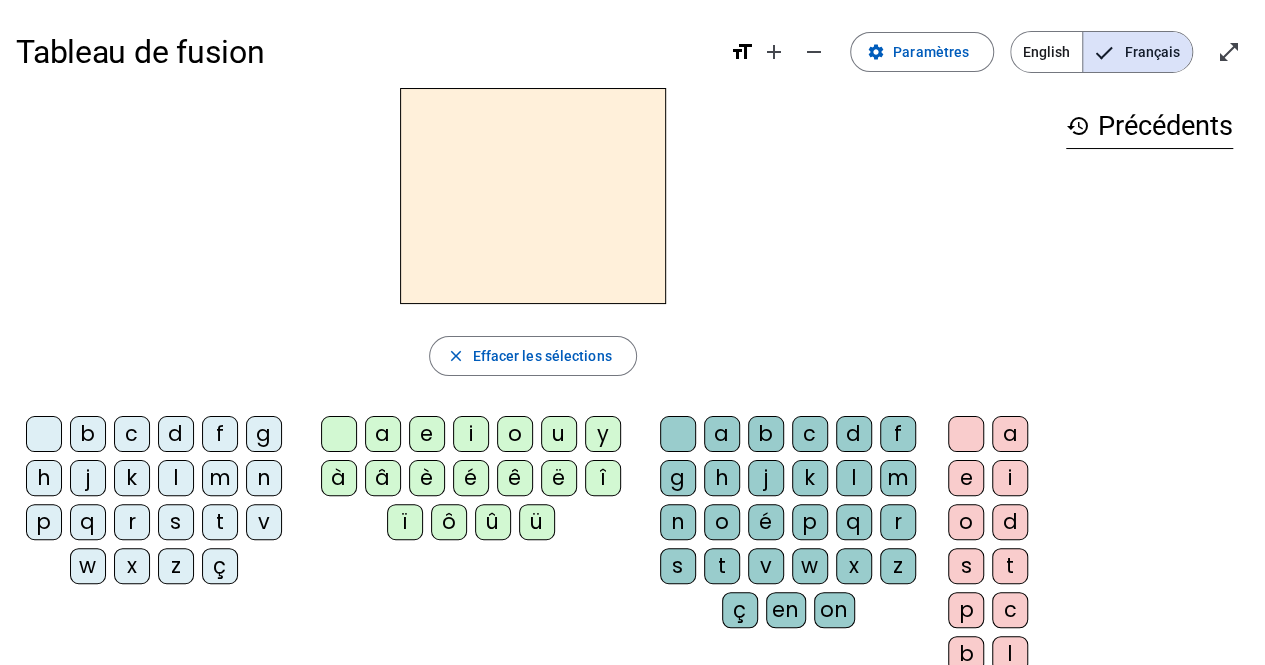 click on "English" at bounding box center [1046, 52] 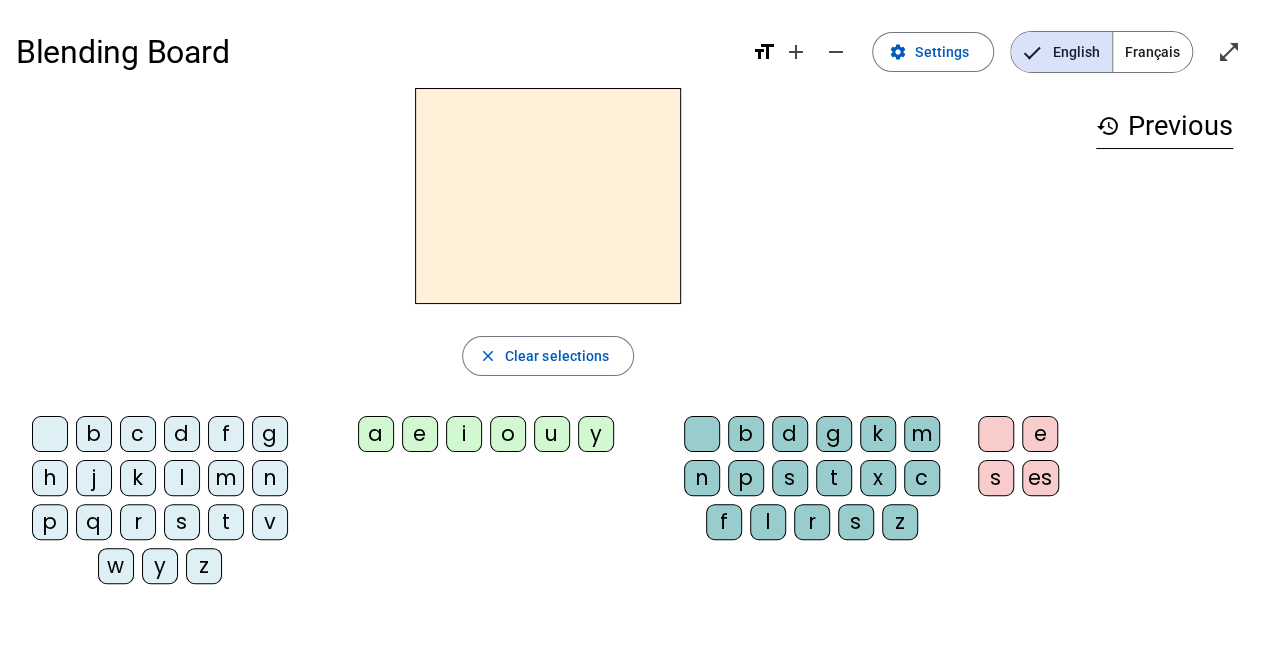 click on "f" at bounding box center [50, 434] 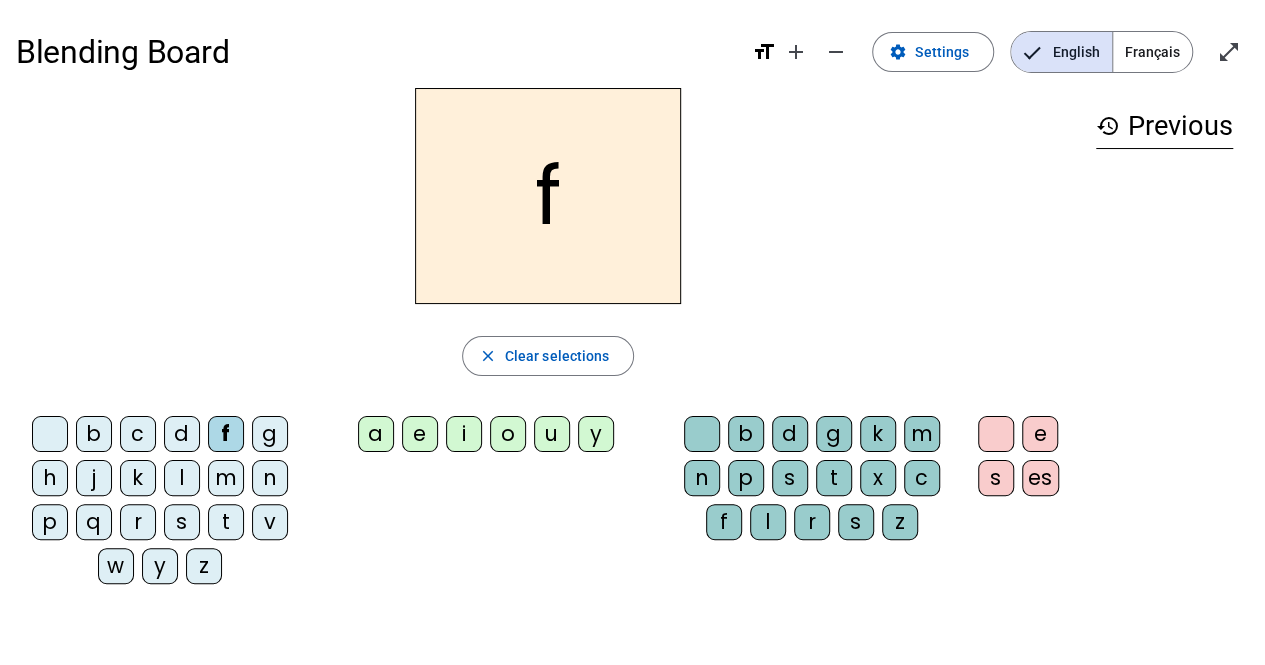 click on "i" at bounding box center [376, 434] 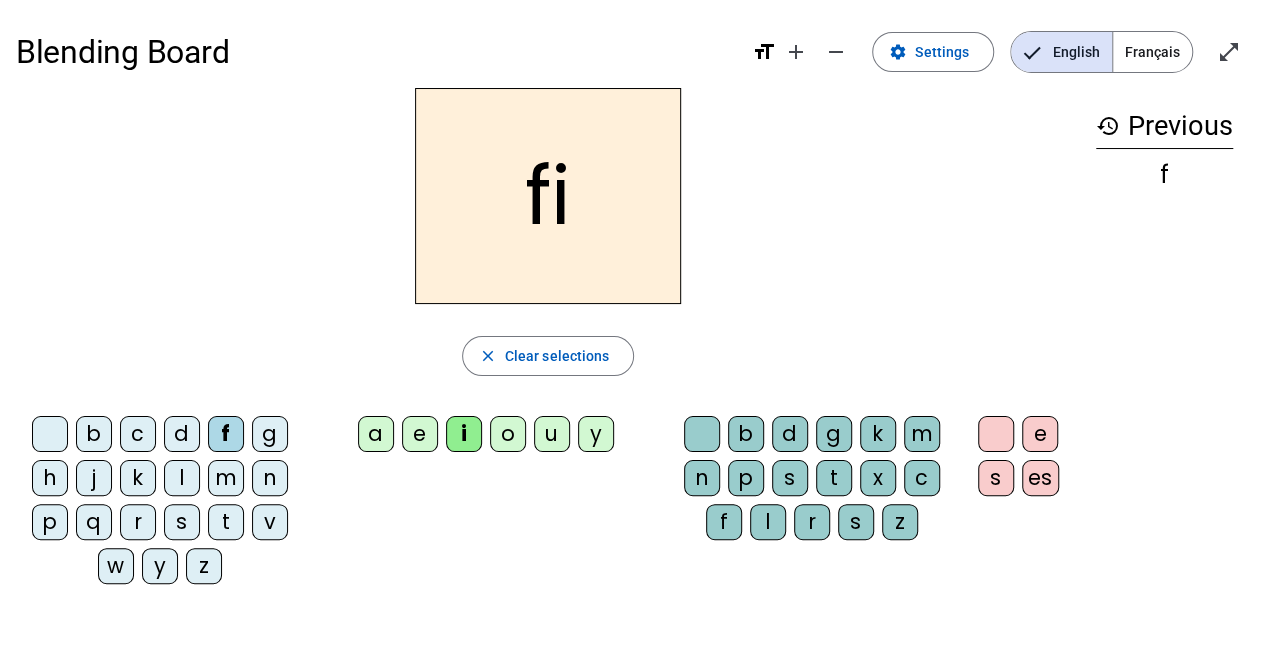 drag, startPoint x: 824, startPoint y: 473, endPoint x: 837, endPoint y: 474, distance: 13.038404 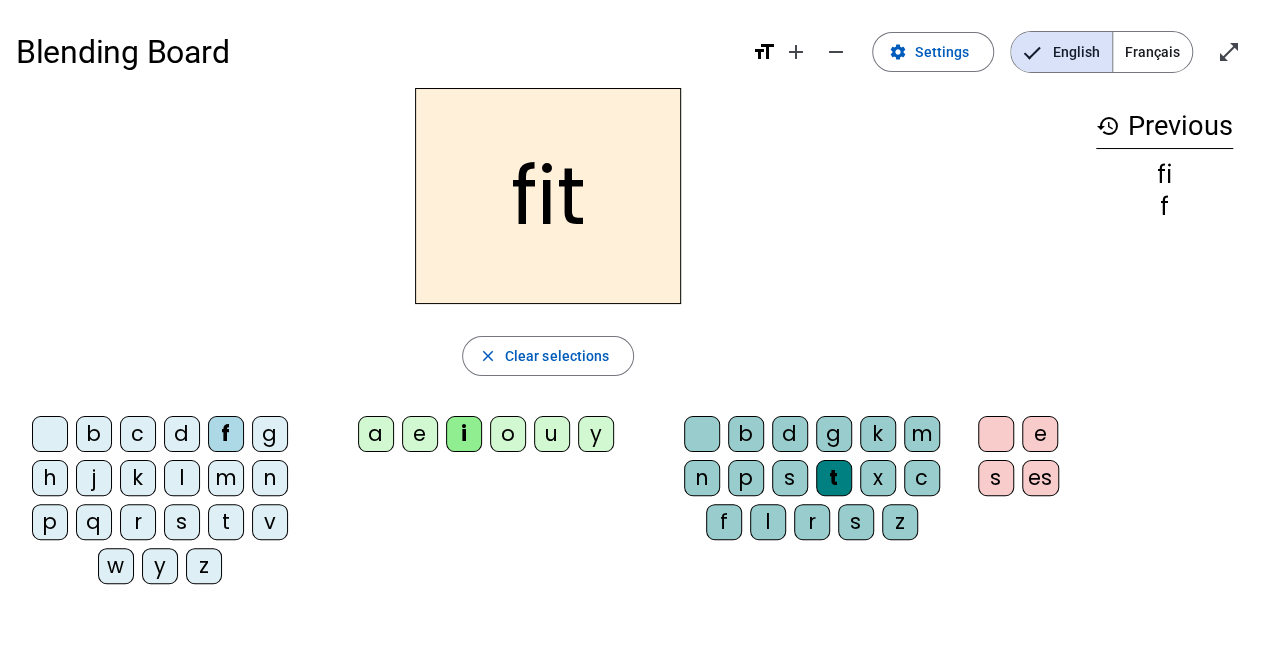 click at bounding box center (50, 434) 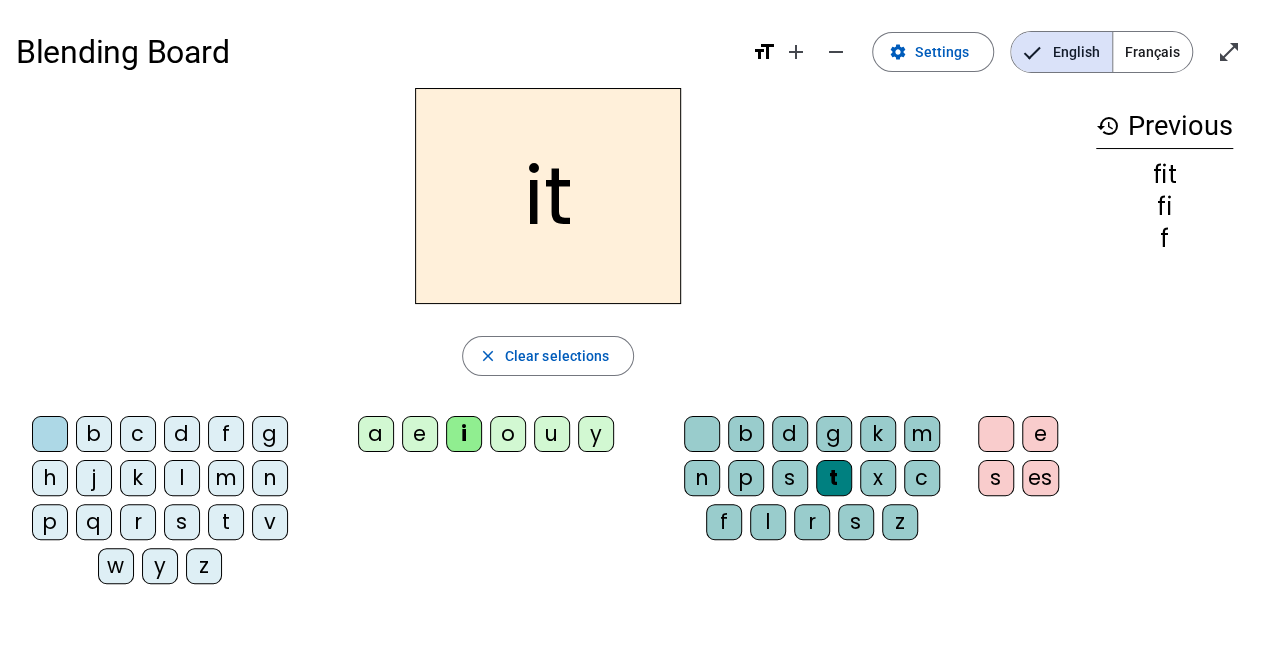 click at bounding box center [50, 434] 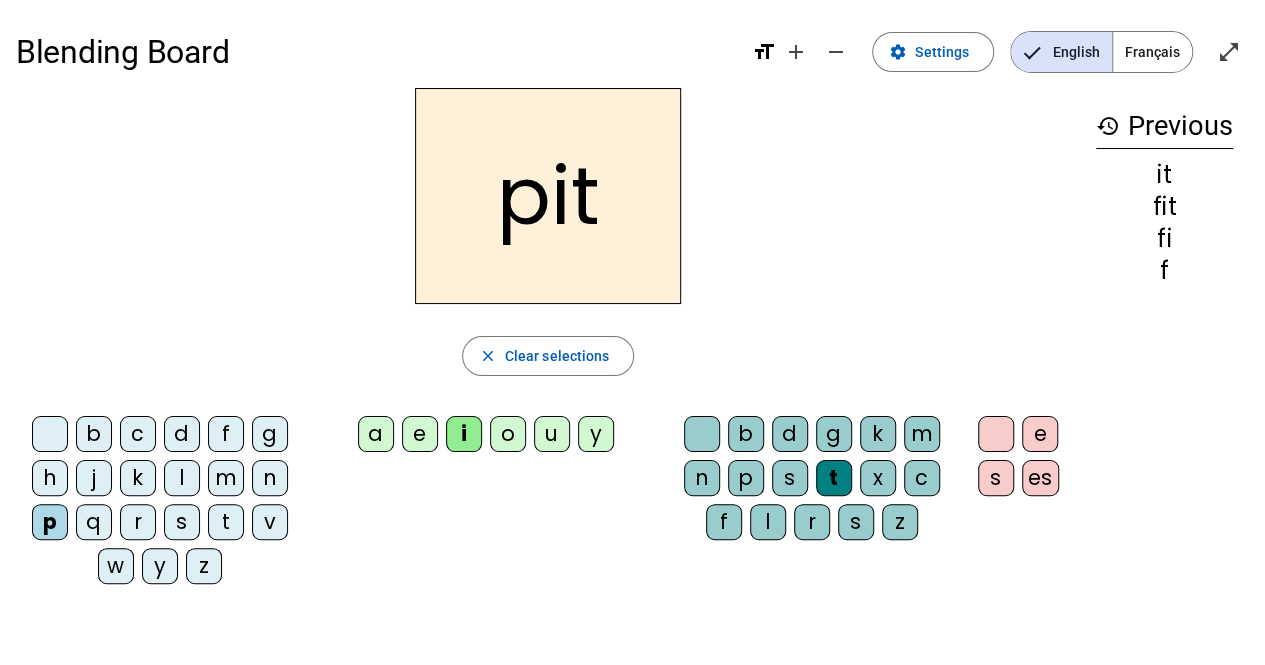 click on "a" at bounding box center (376, 434) 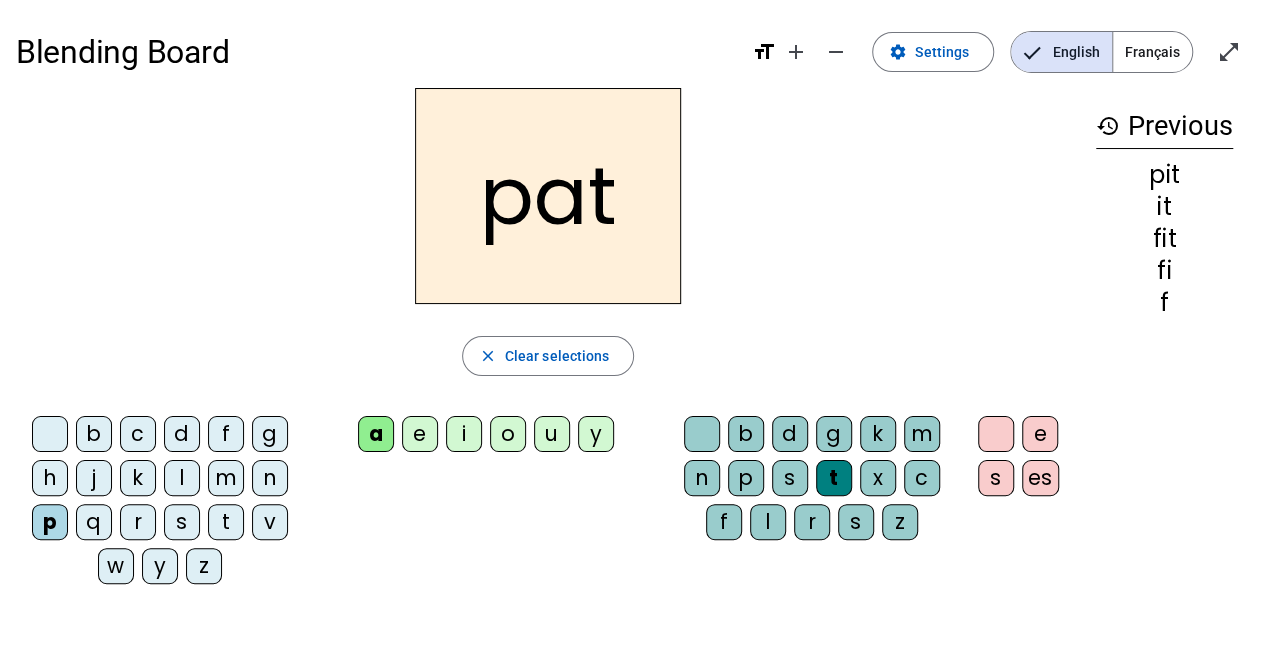 click at bounding box center (50, 434) 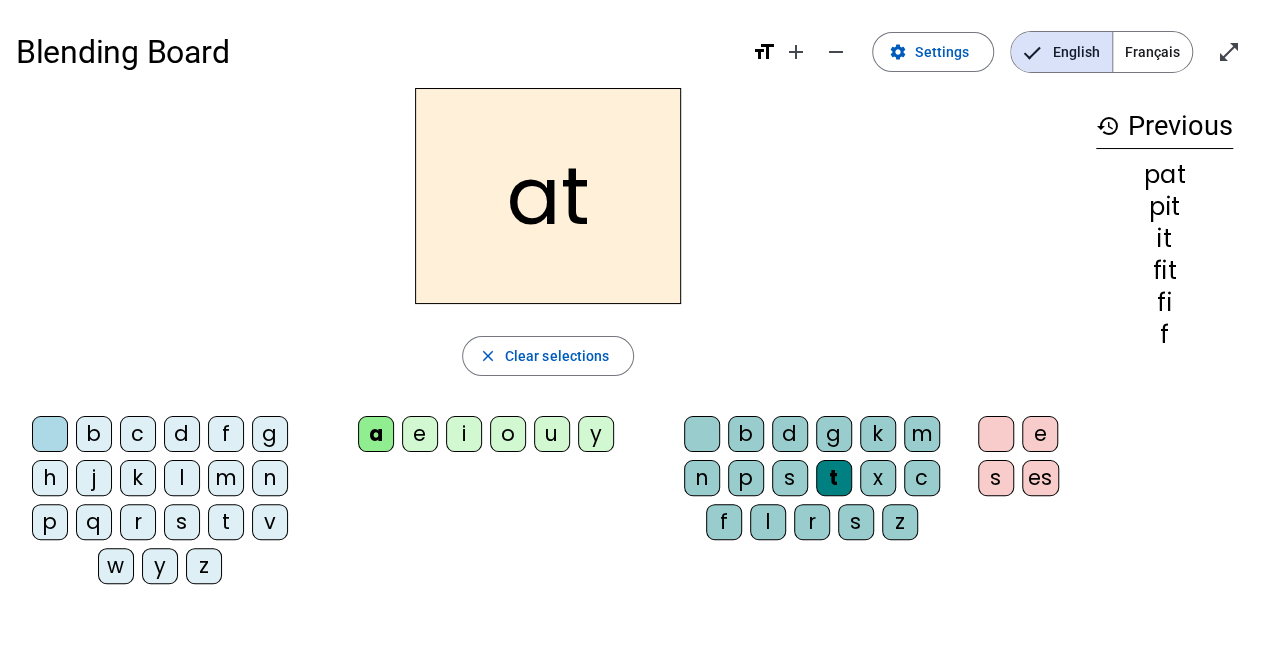 click at bounding box center (50, 434) 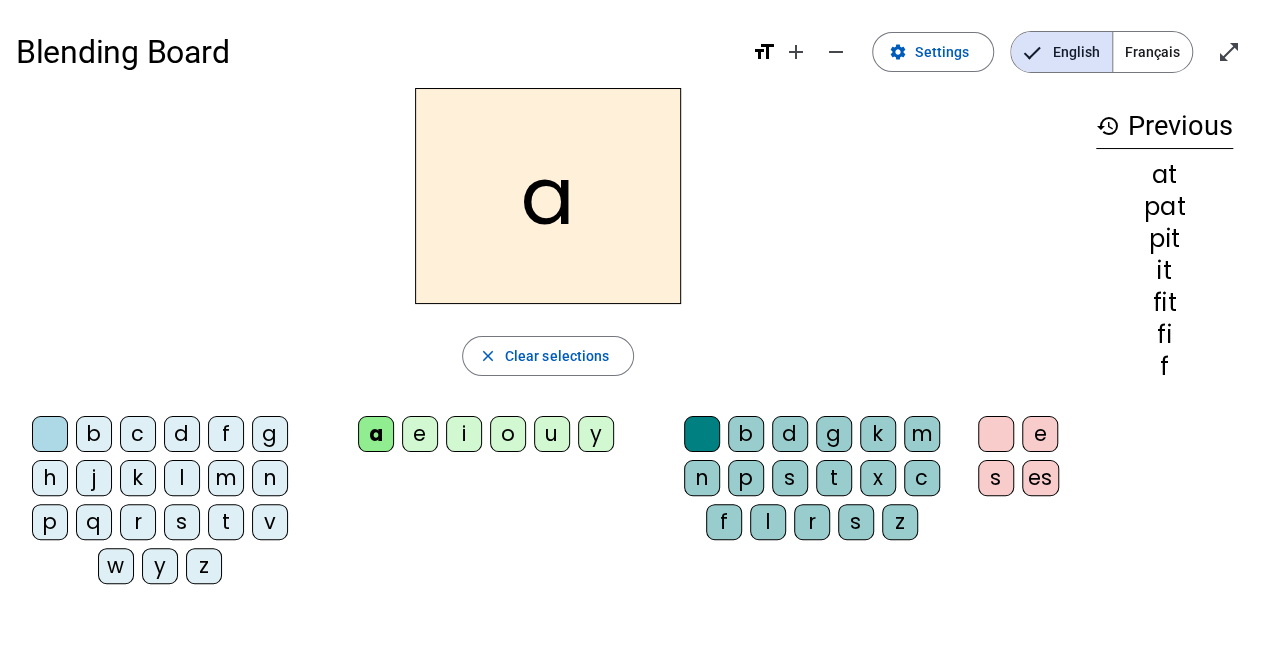click at bounding box center (702, 434) 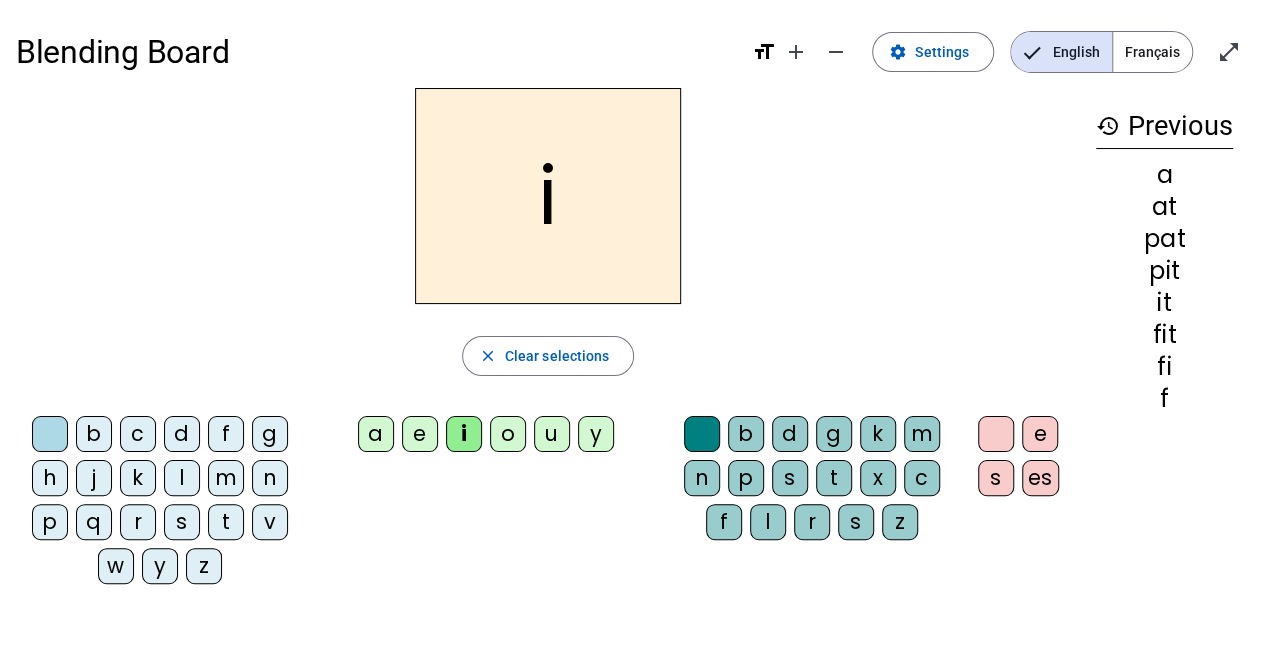 click on "t" at bounding box center [702, 434] 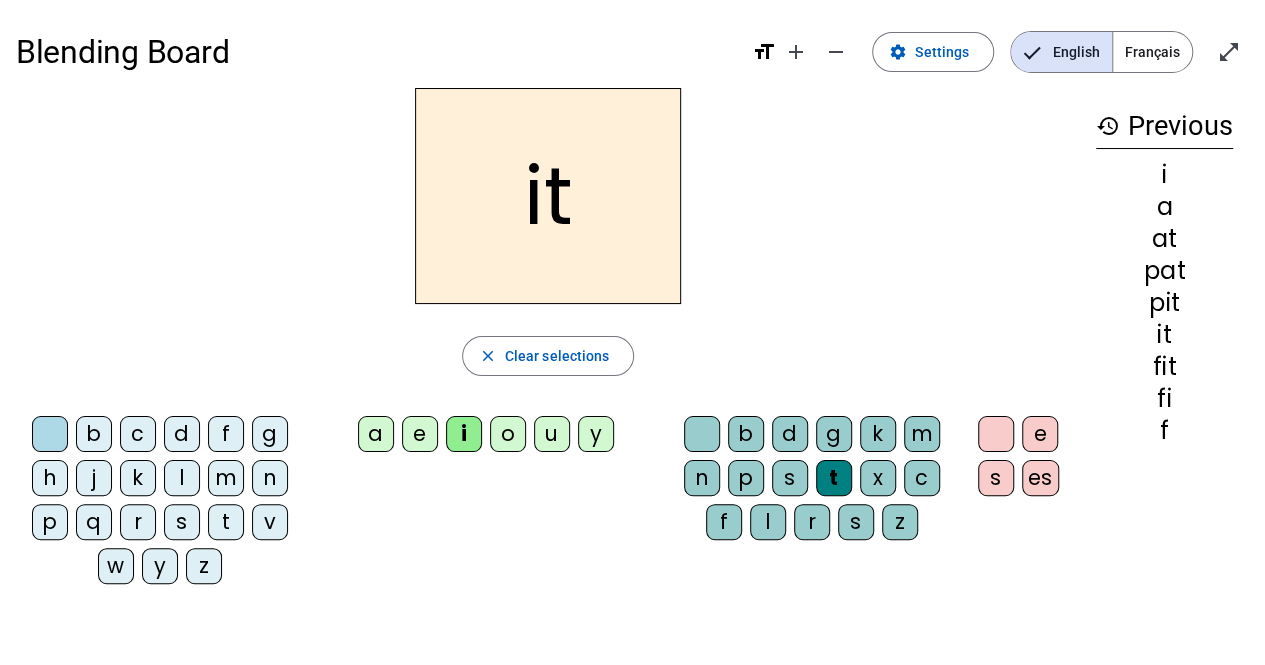 click at bounding box center (702, 434) 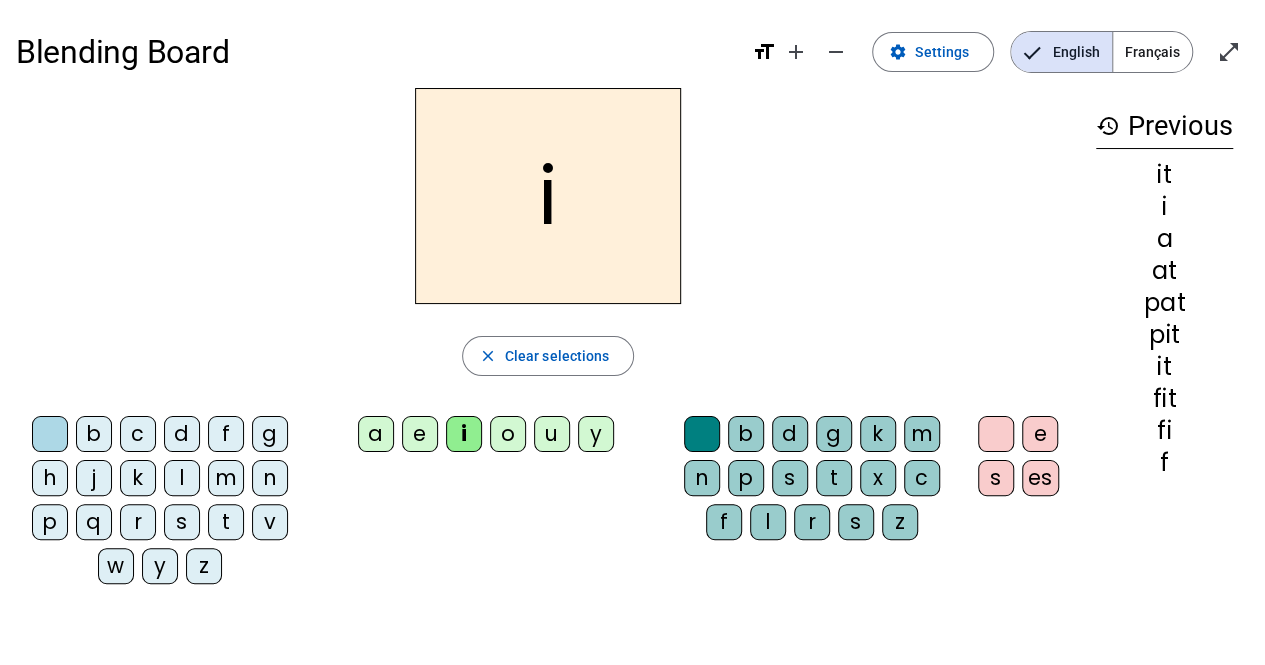 click on "f" at bounding box center (50, 434) 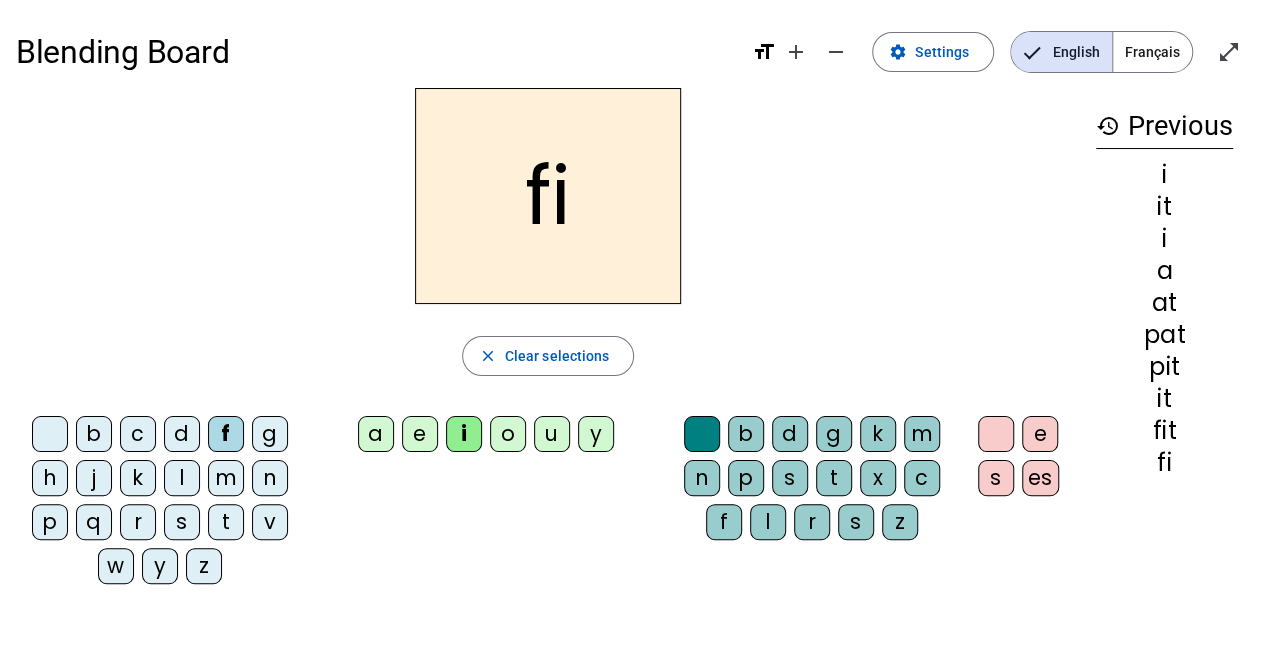 click at bounding box center [702, 434] 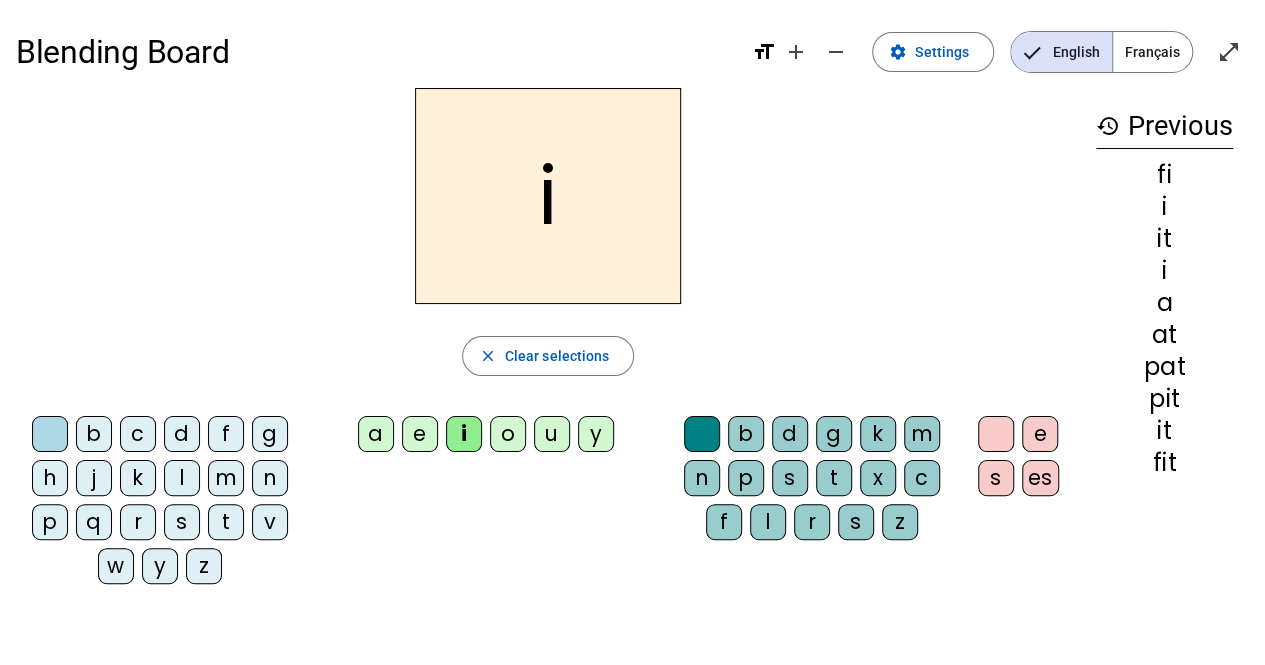 click at bounding box center [50, 434] 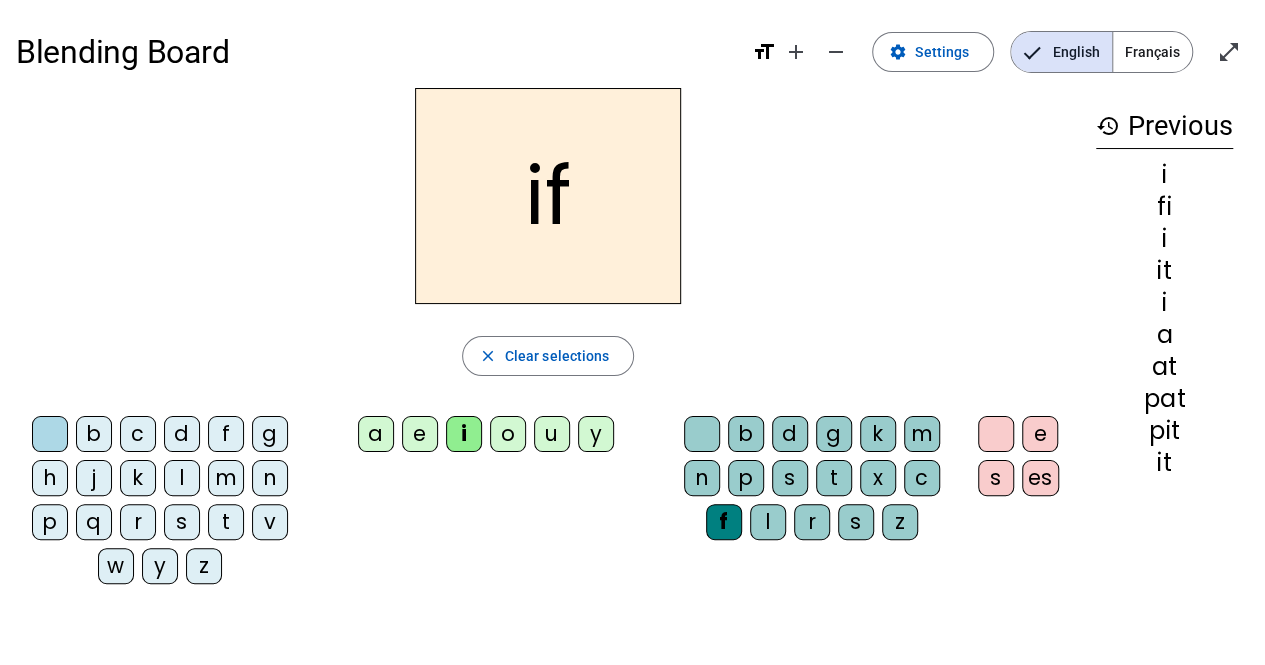 click on "n" at bounding box center [702, 434] 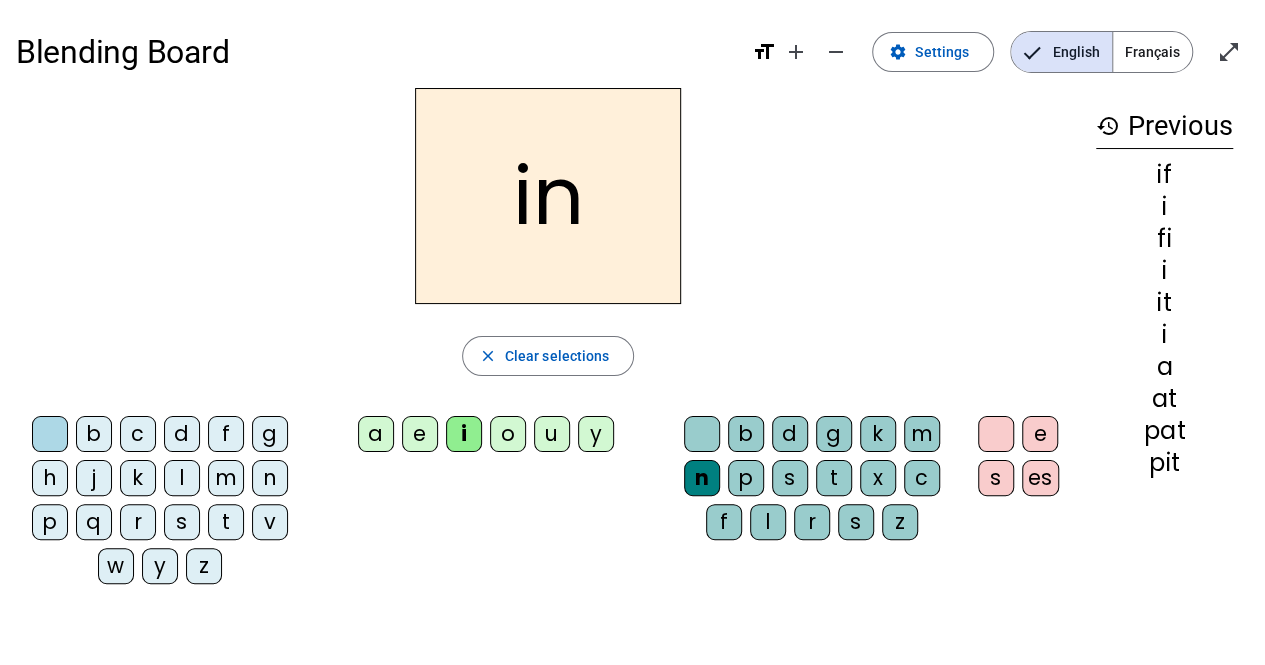 click on "f" at bounding box center (50, 434) 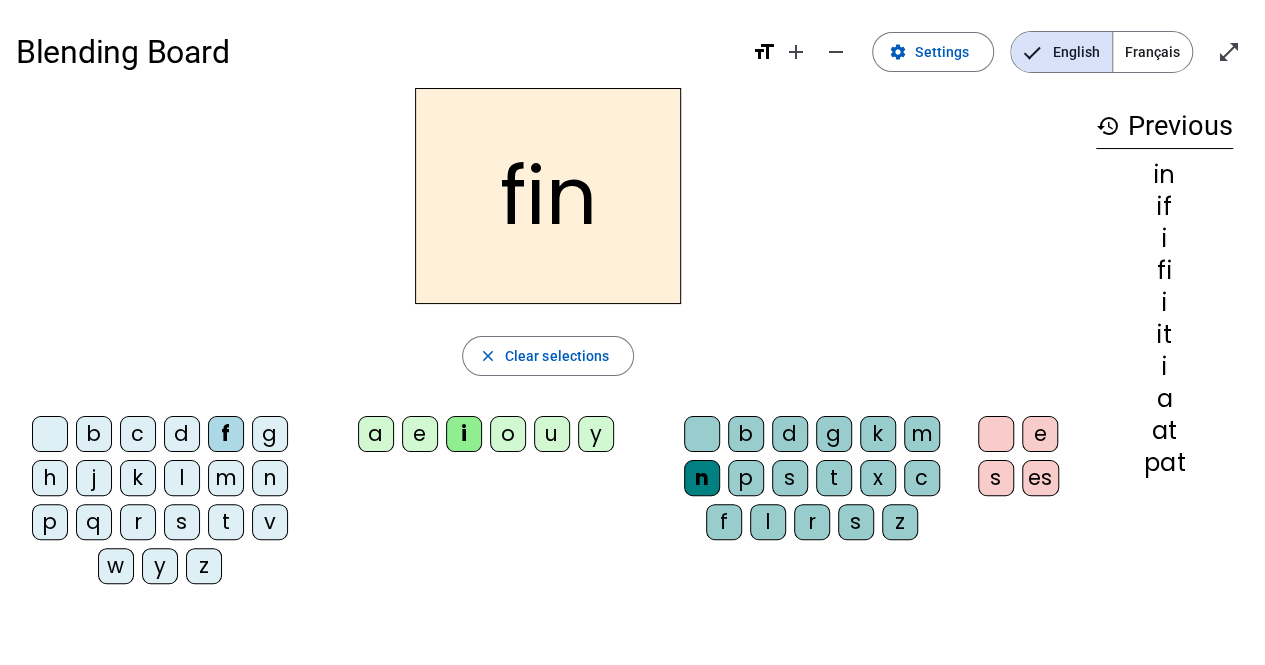 click at bounding box center (50, 434) 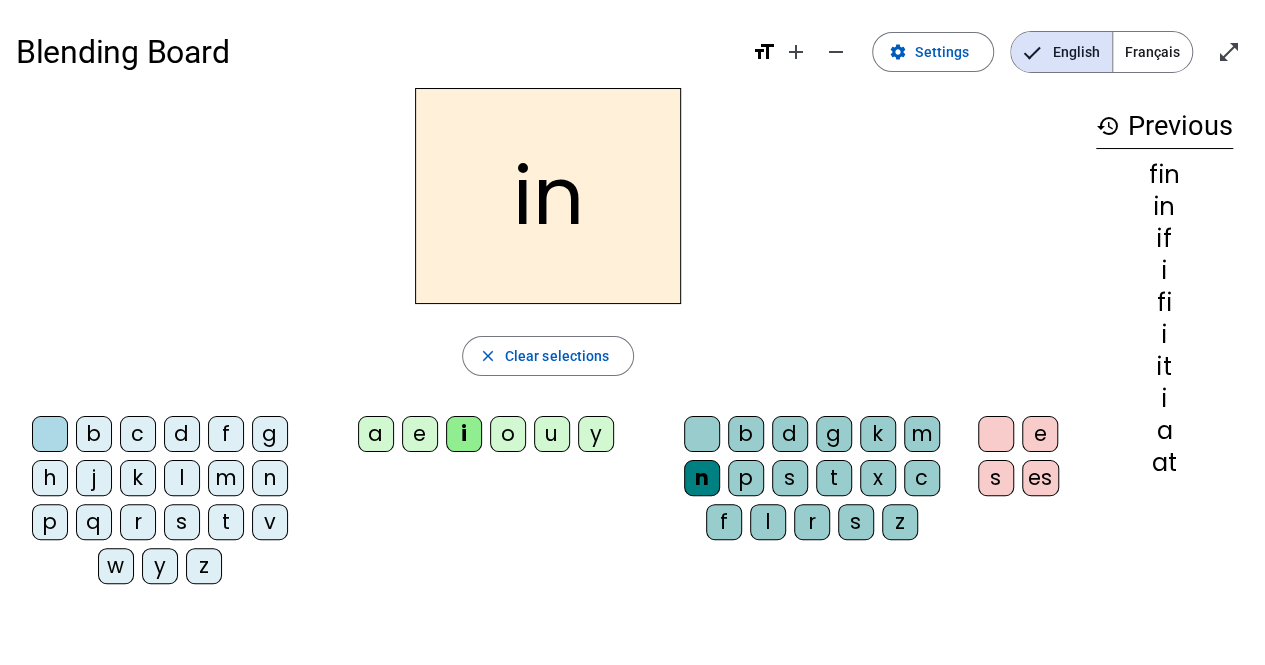 click on "t" at bounding box center [50, 434] 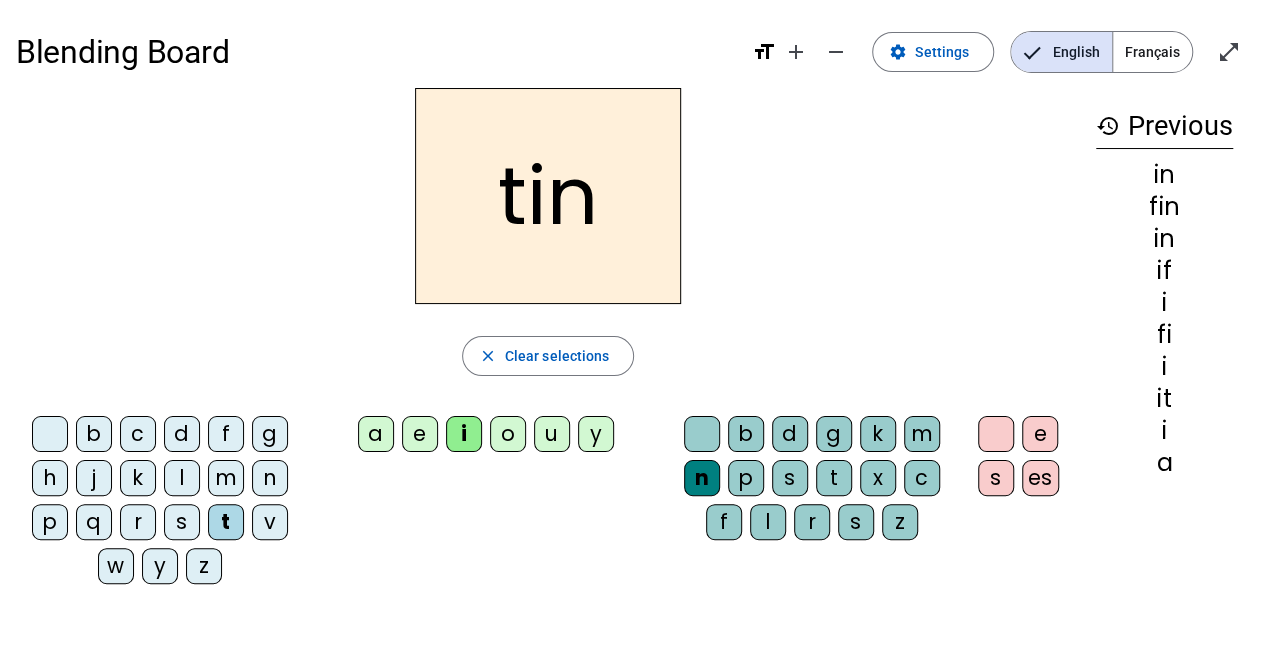 click at bounding box center (702, 434) 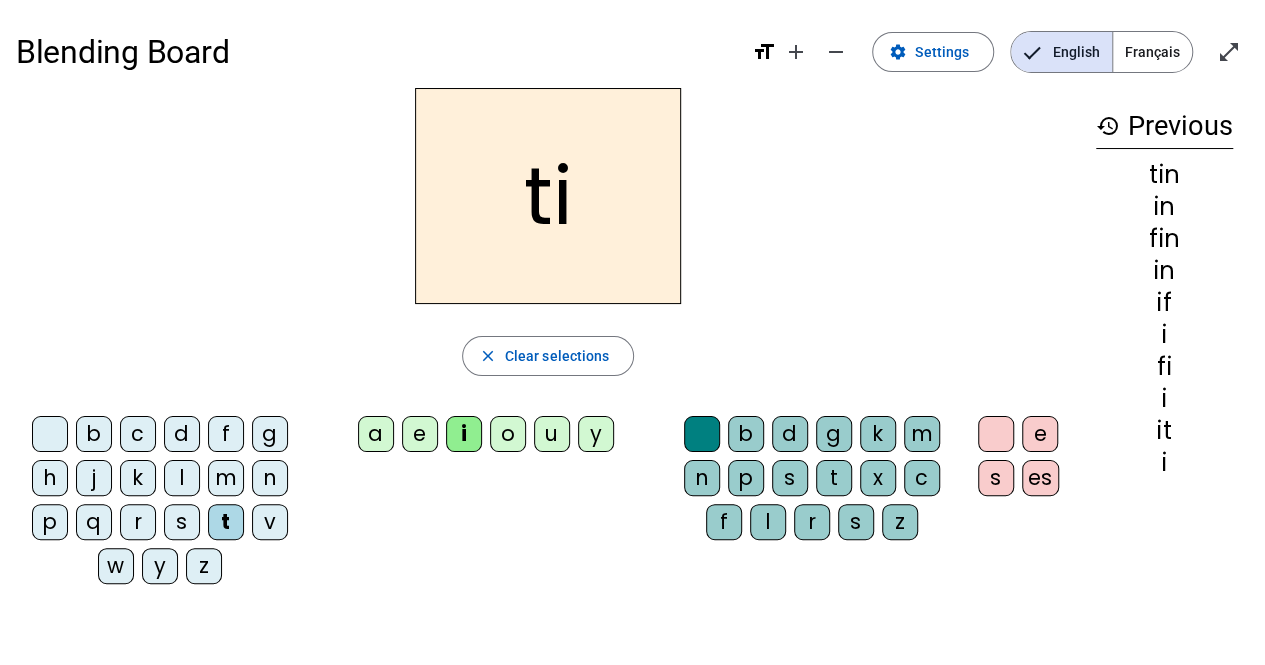 click on "p" at bounding box center (702, 434) 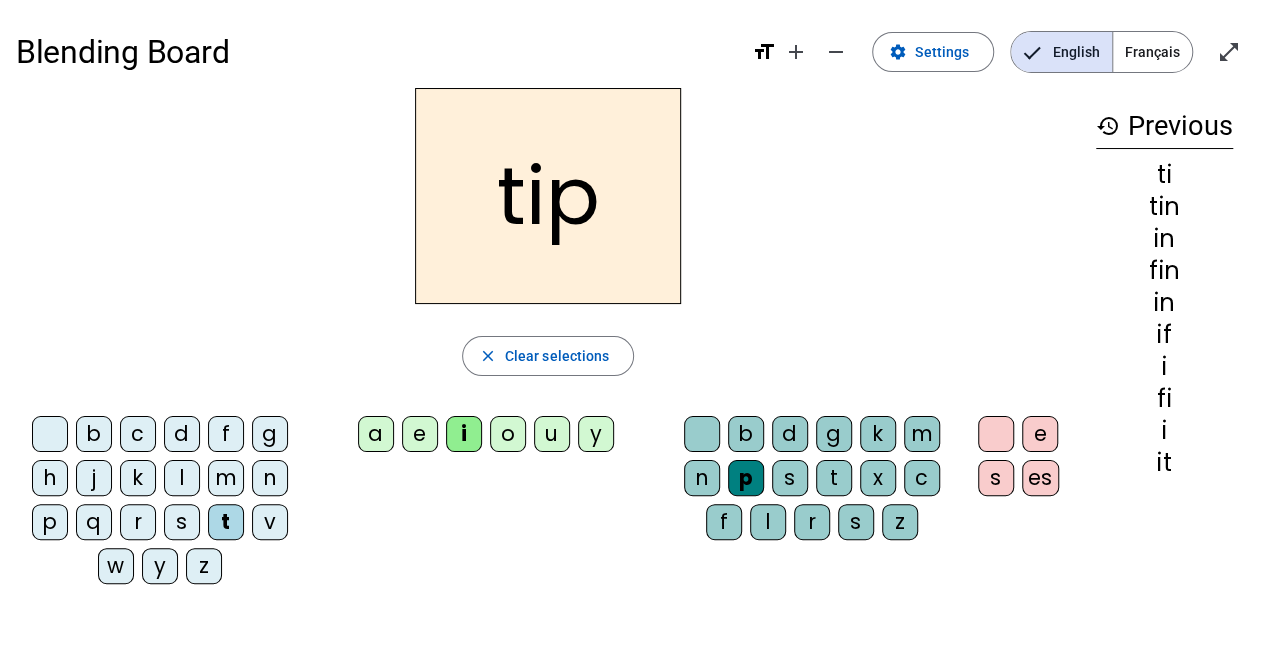 click on "s" at bounding box center [50, 434] 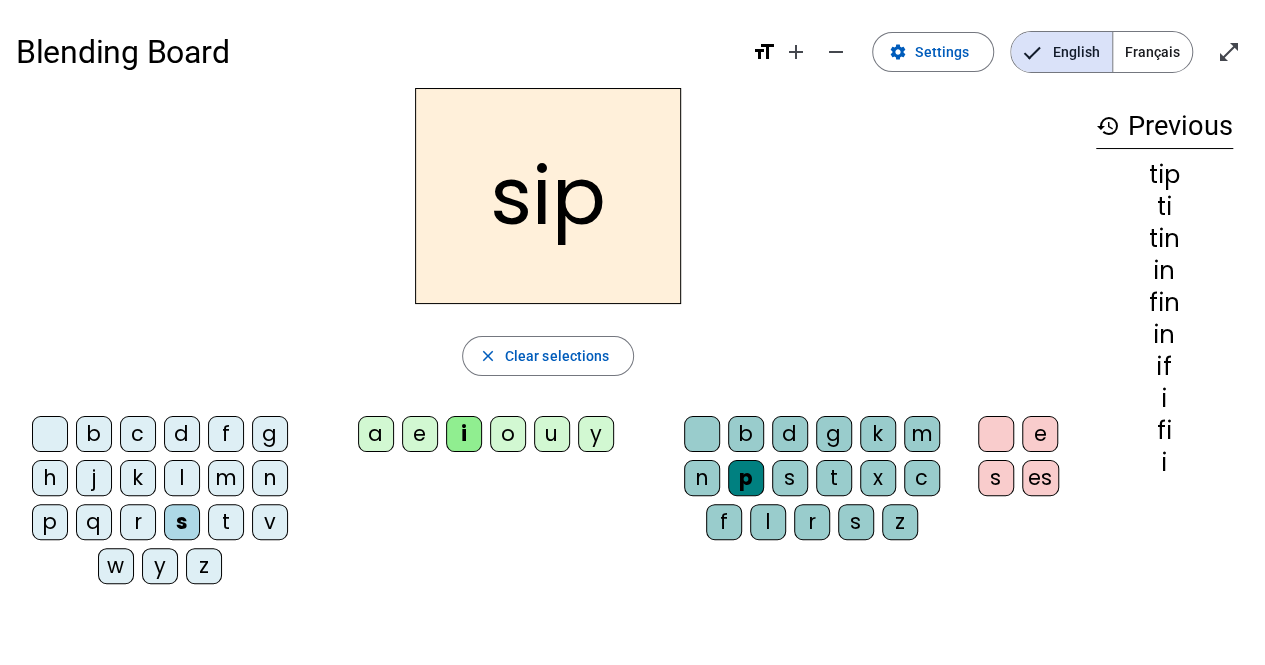 click on "h" at bounding box center [50, 434] 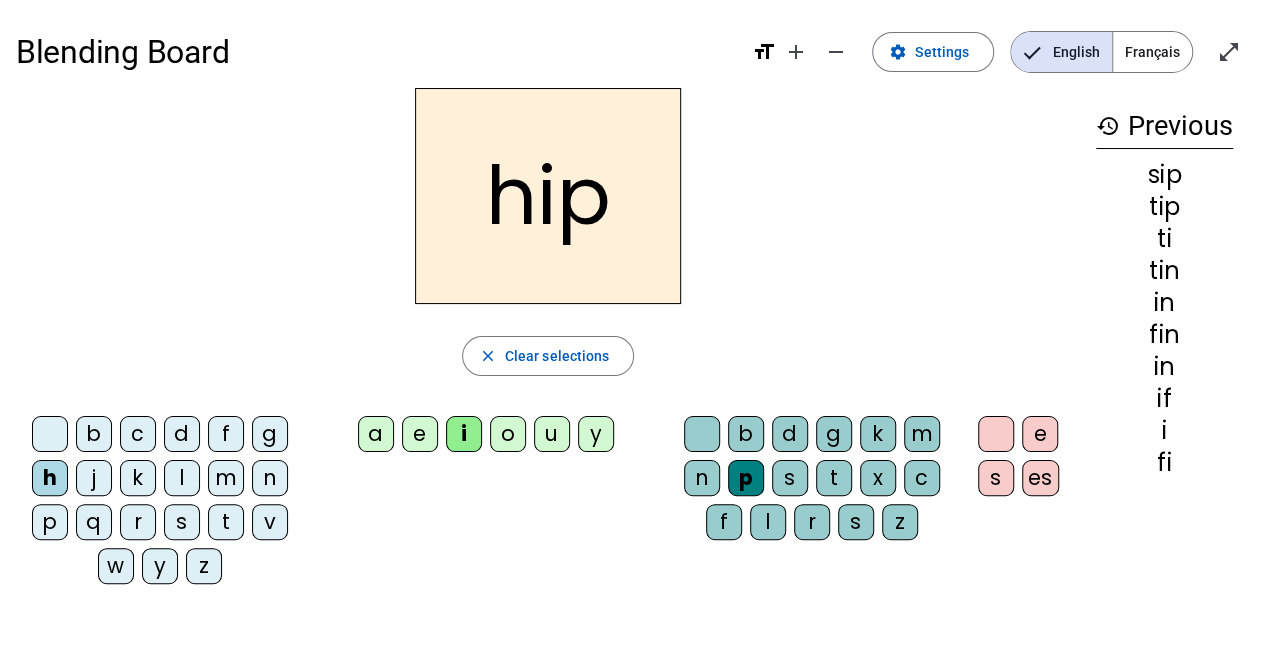 click on "n" at bounding box center (50, 434) 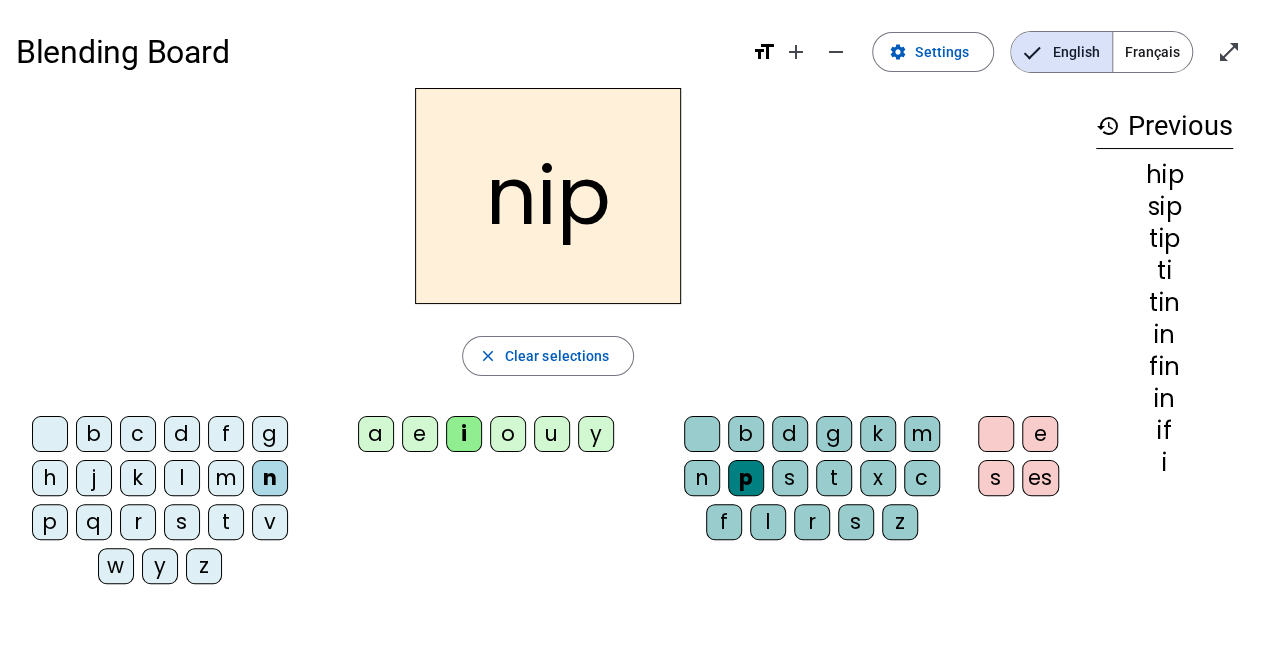 click at bounding box center (702, 434) 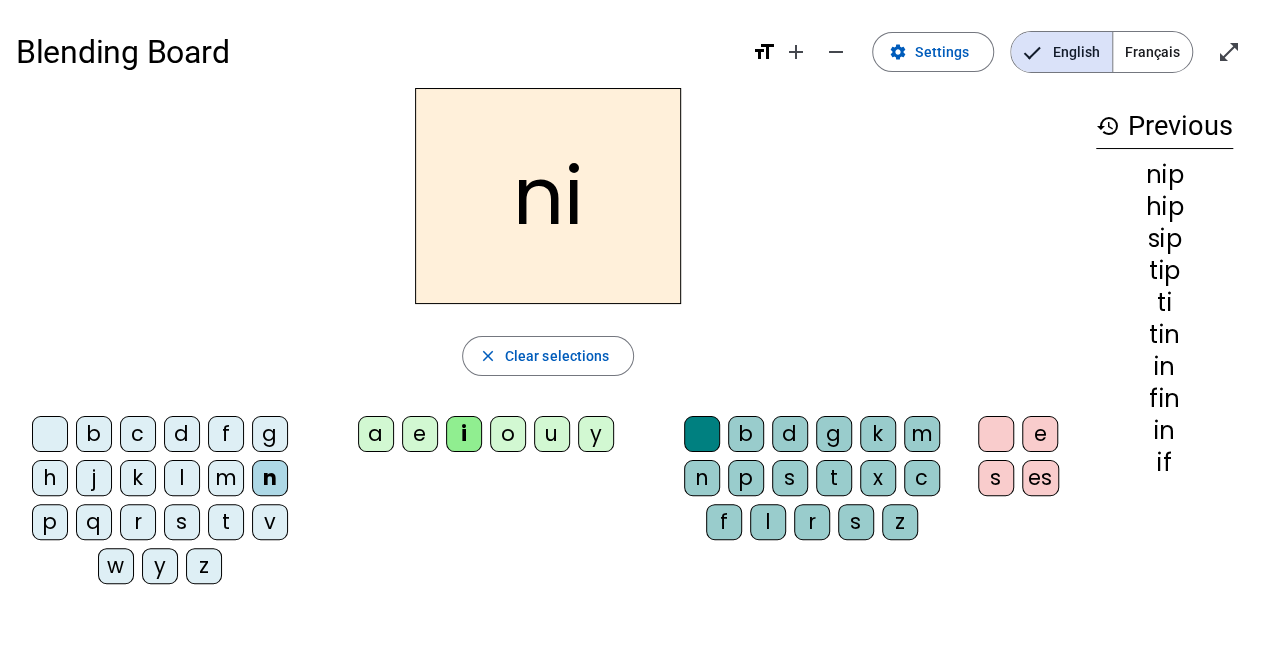 click at bounding box center (702, 434) 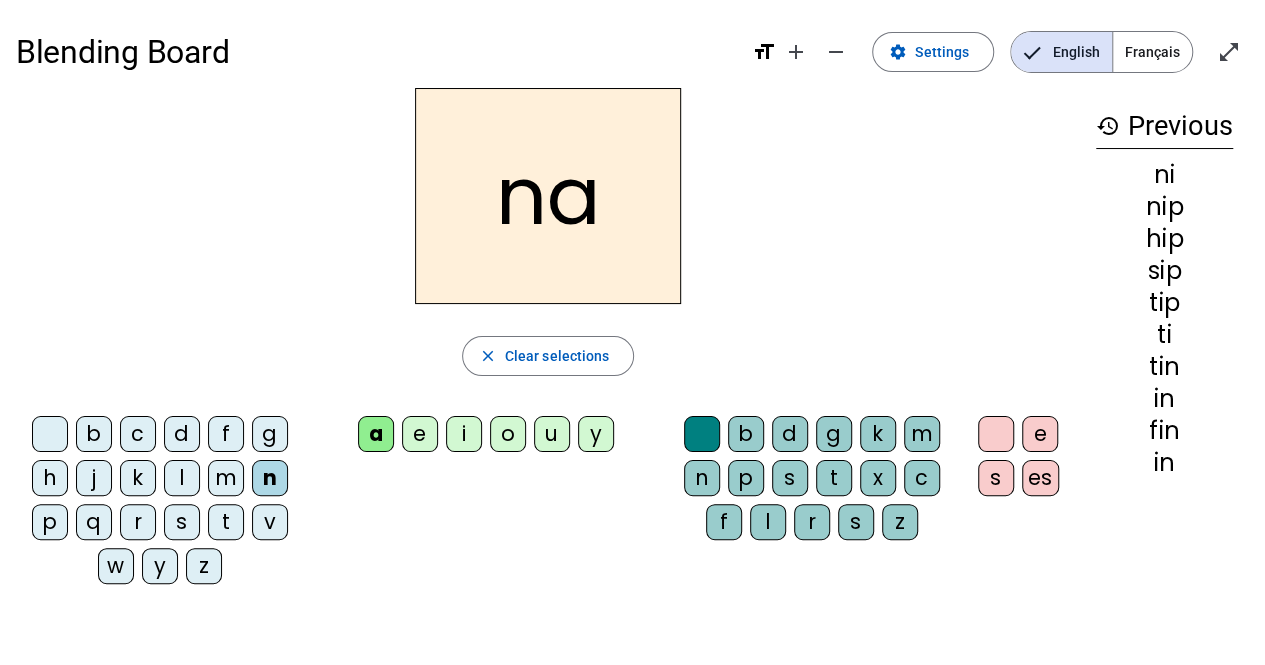 click on "p" at bounding box center (702, 434) 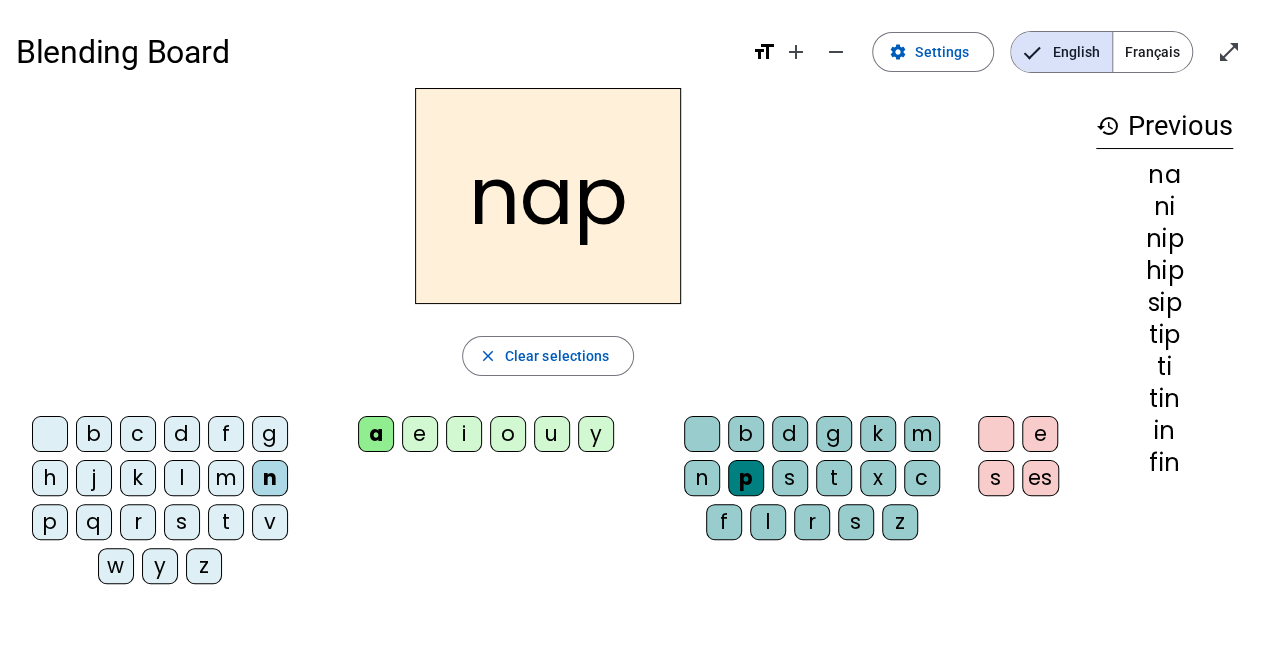 click at bounding box center [50, 434] 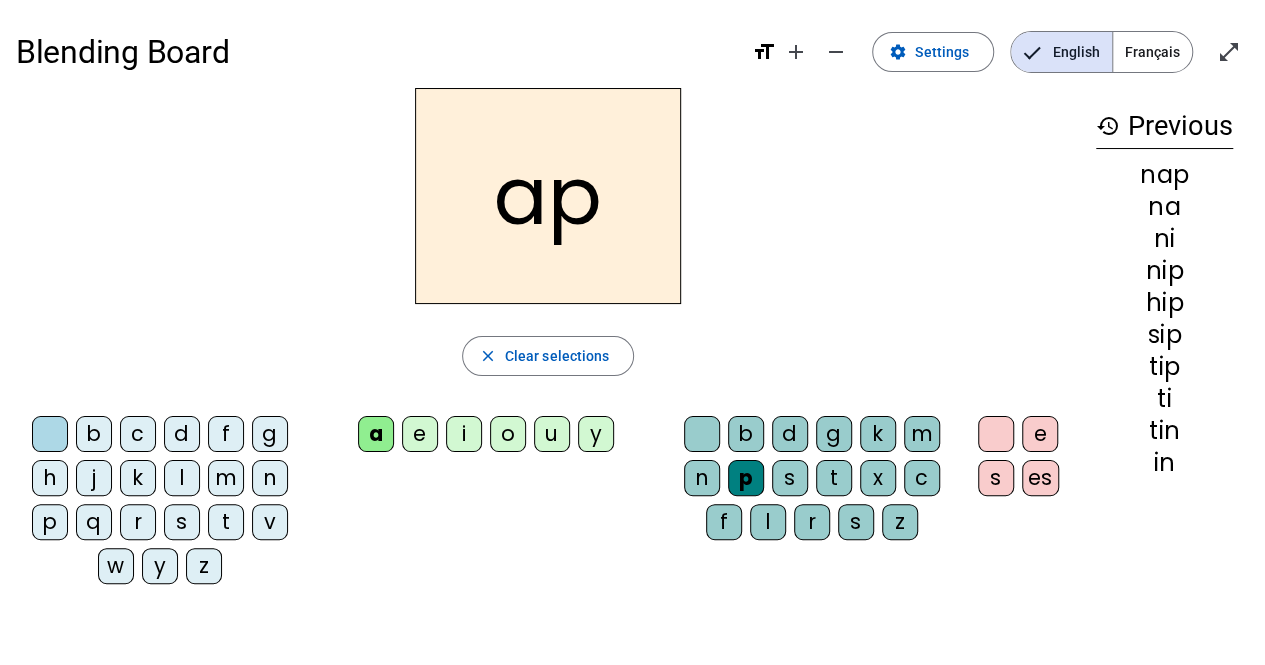 click on "t" at bounding box center (50, 434) 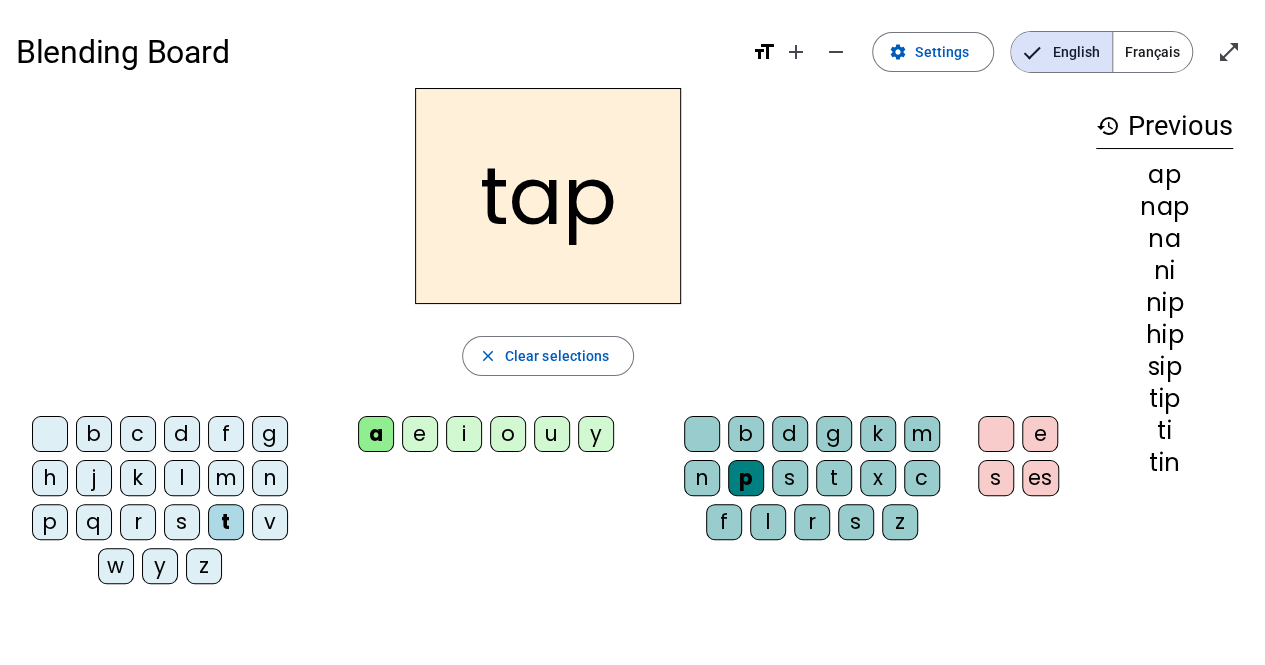 click on "t" at bounding box center (702, 434) 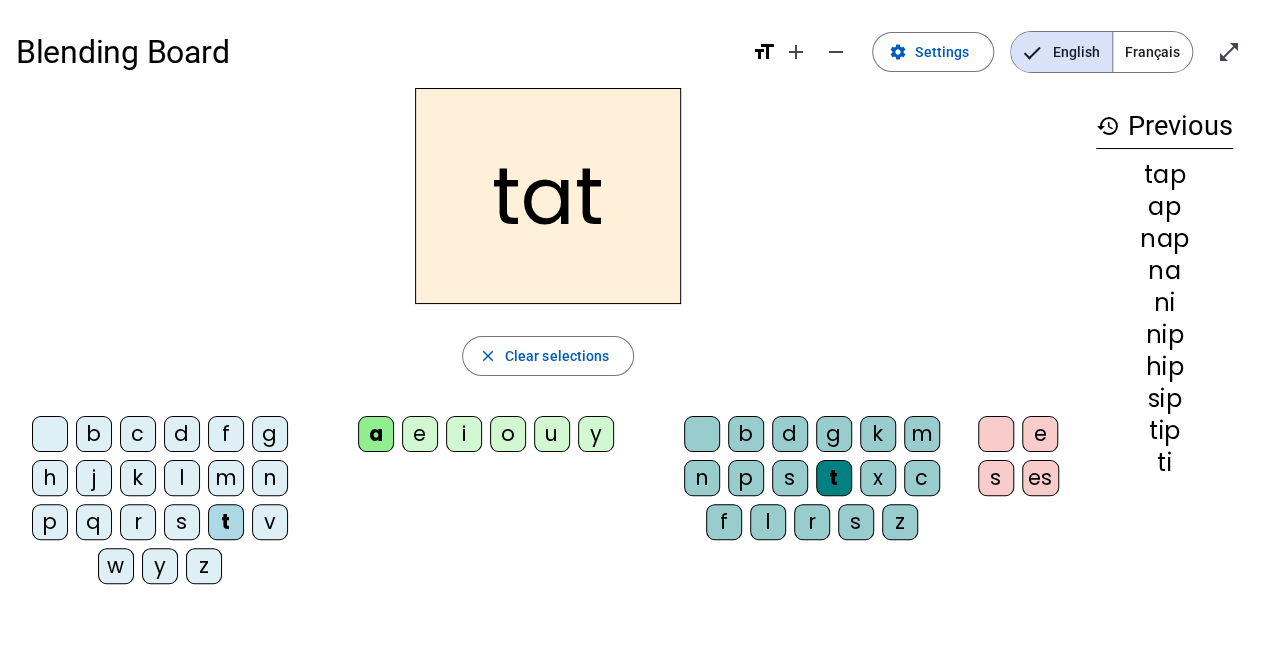 click on "p" at bounding box center (702, 434) 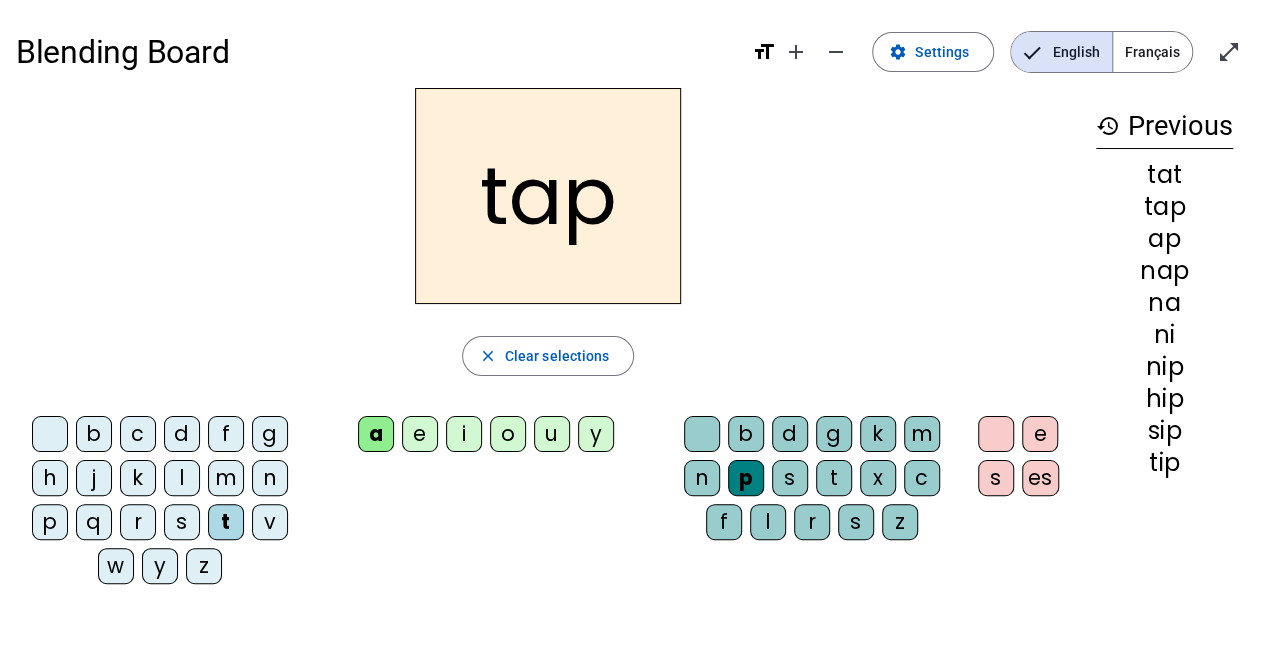 click on "p" at bounding box center [50, 434] 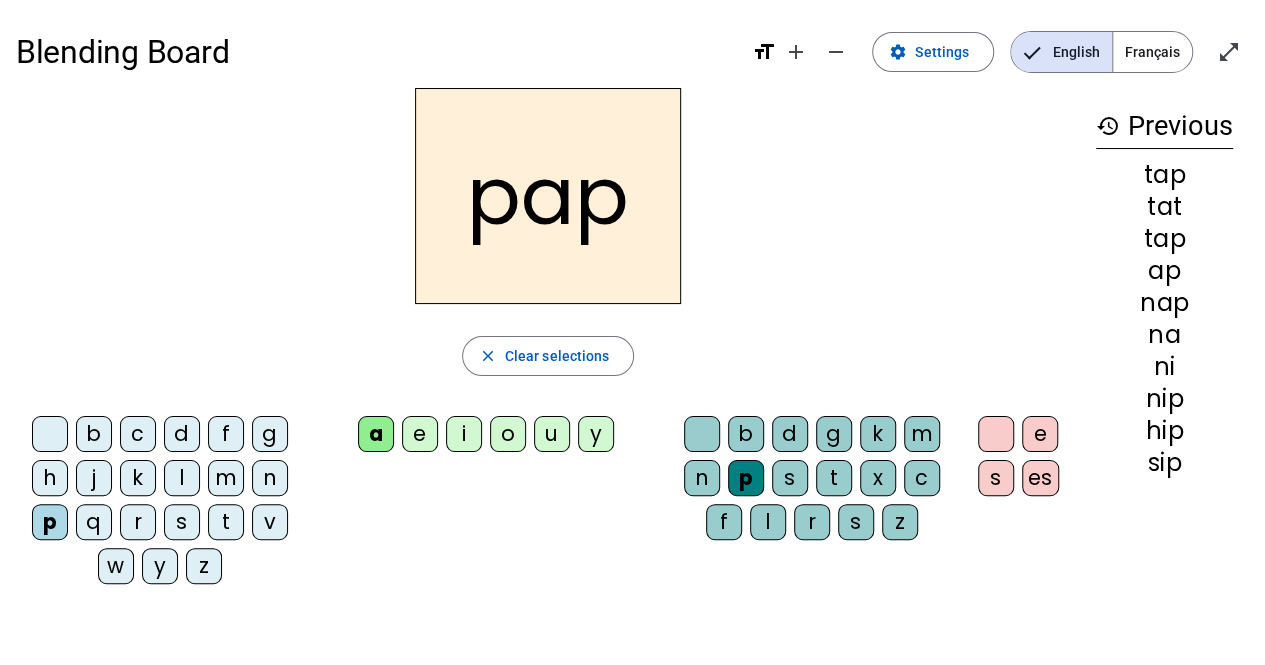 click on "t" at bounding box center [702, 434] 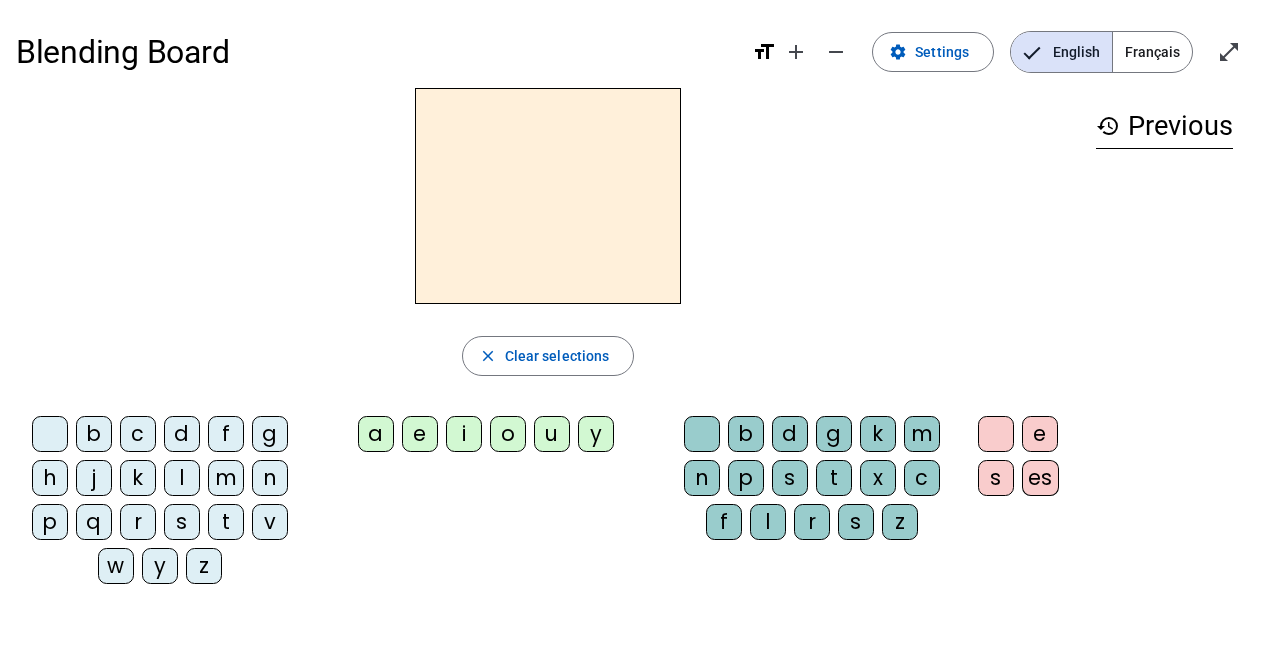 scroll, scrollTop: 0, scrollLeft: 0, axis: both 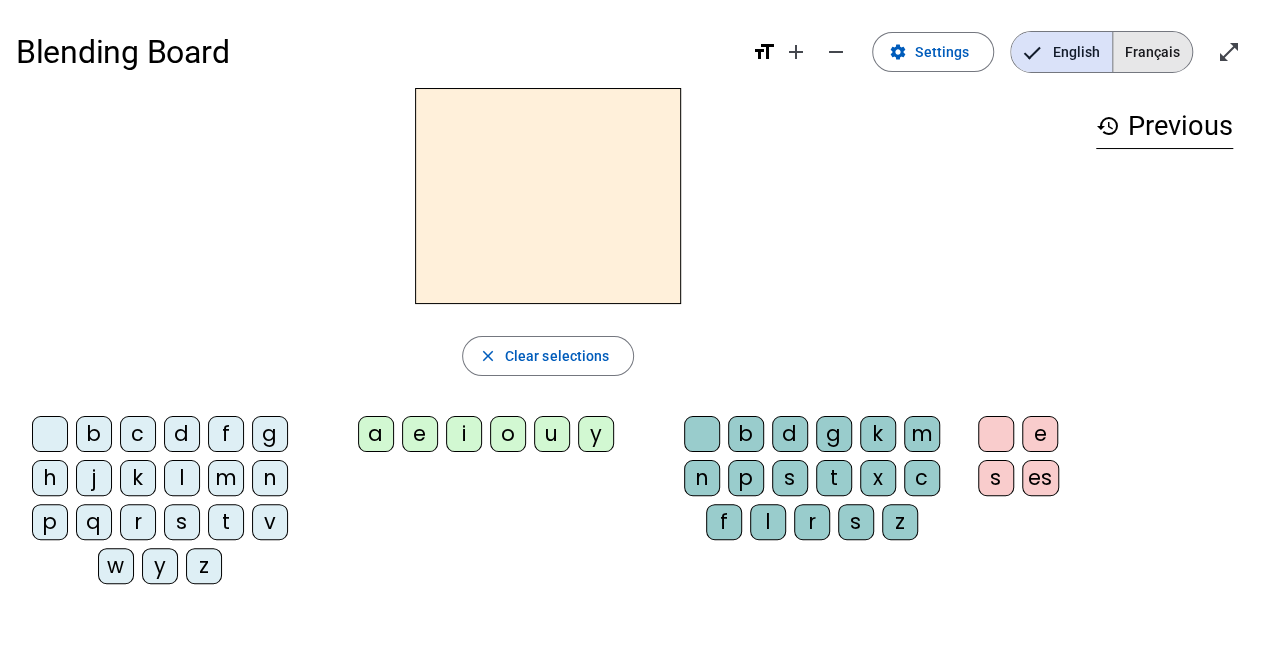 click on "Français" at bounding box center (1152, 52) 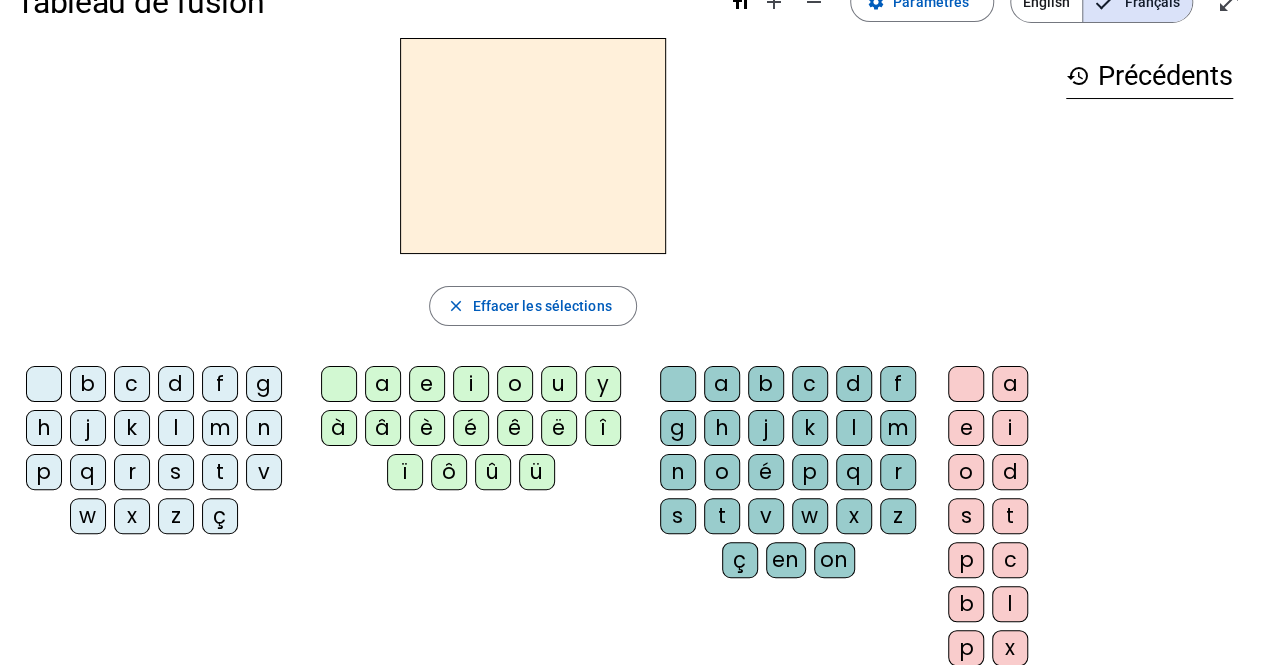 scroll, scrollTop: 51, scrollLeft: 0, axis: vertical 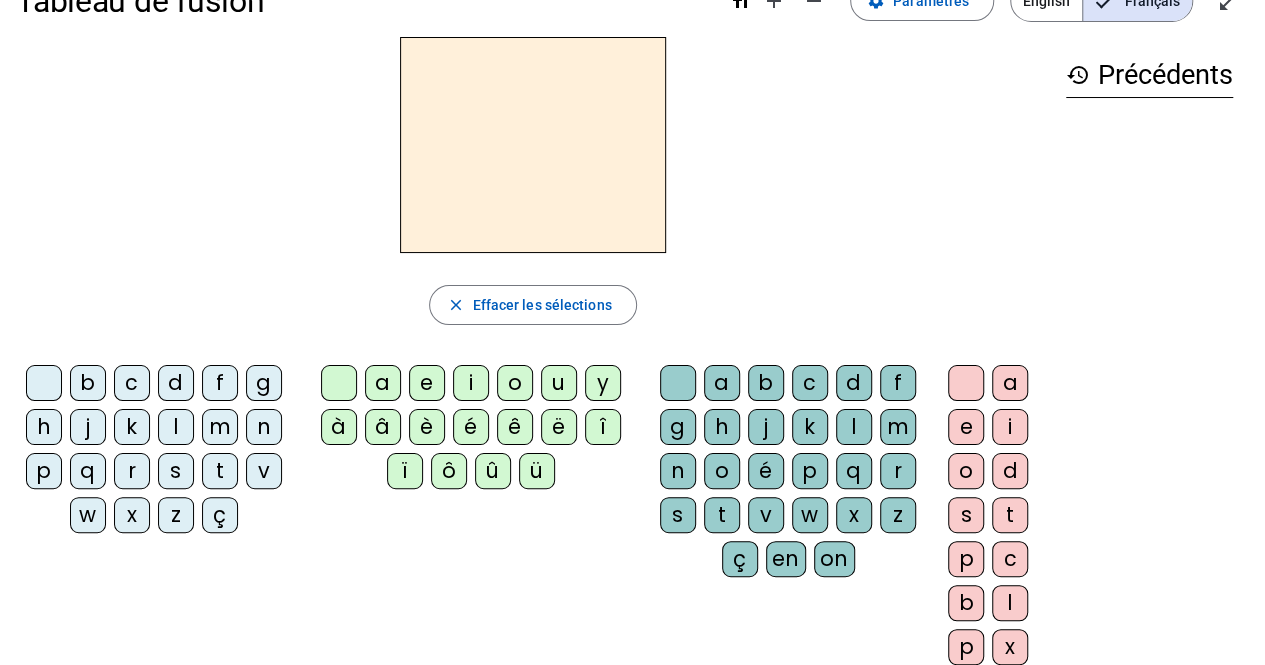 click on "d" at bounding box center (44, 383) 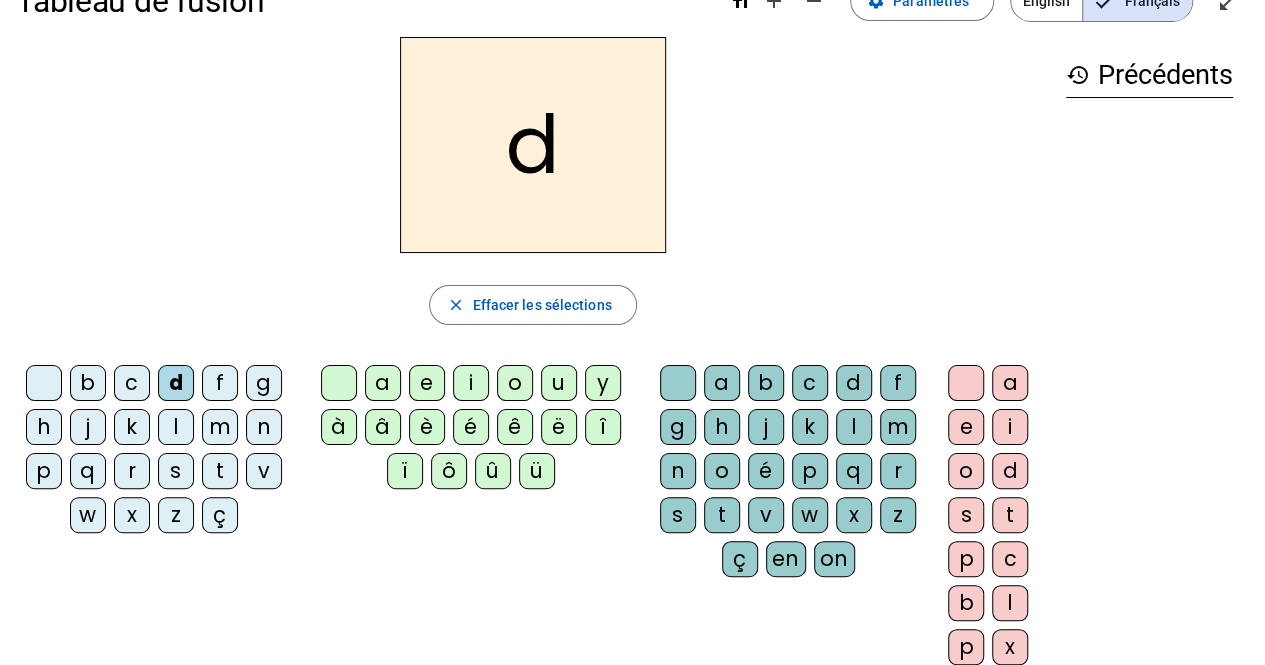 click on "u" at bounding box center (339, 383) 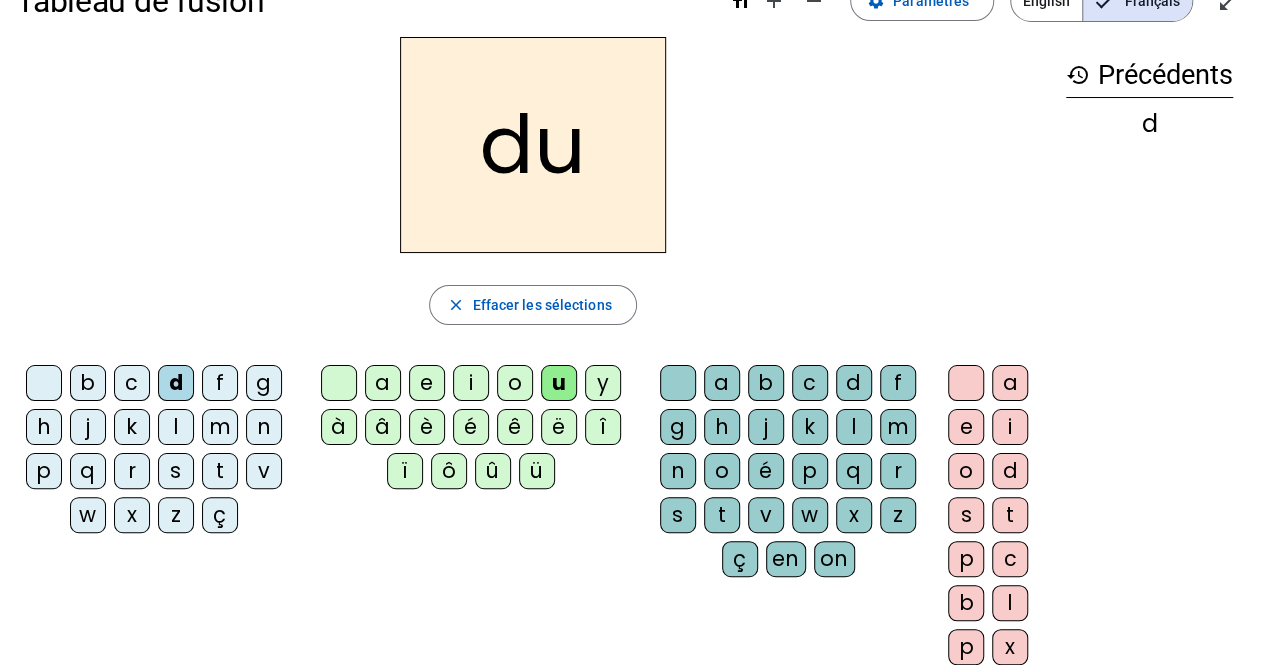 click on "b" at bounding box center (44, 383) 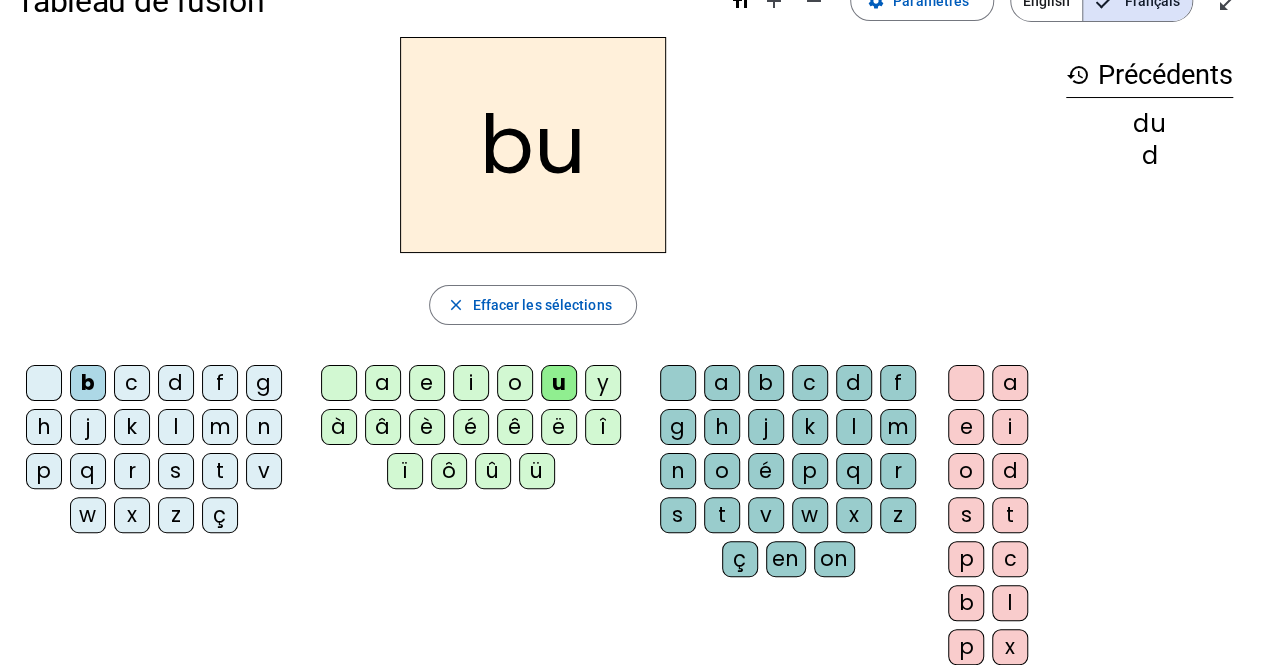 click on "t" at bounding box center (44, 383) 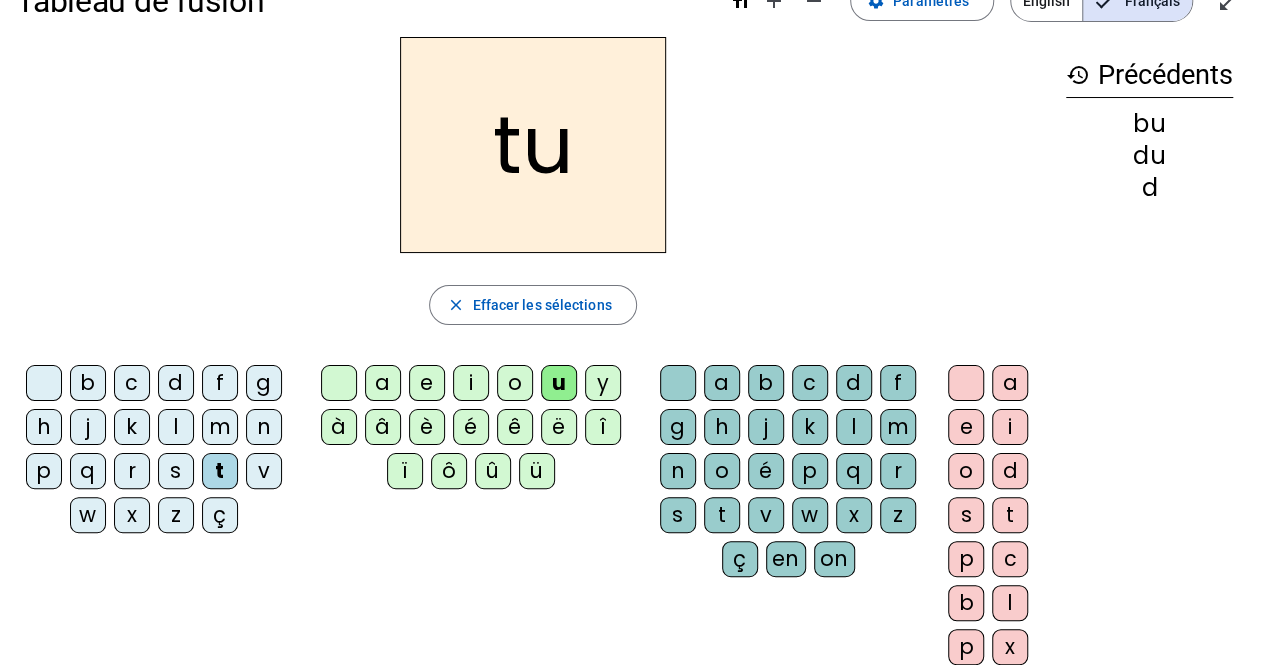 click on "s" at bounding box center (44, 383) 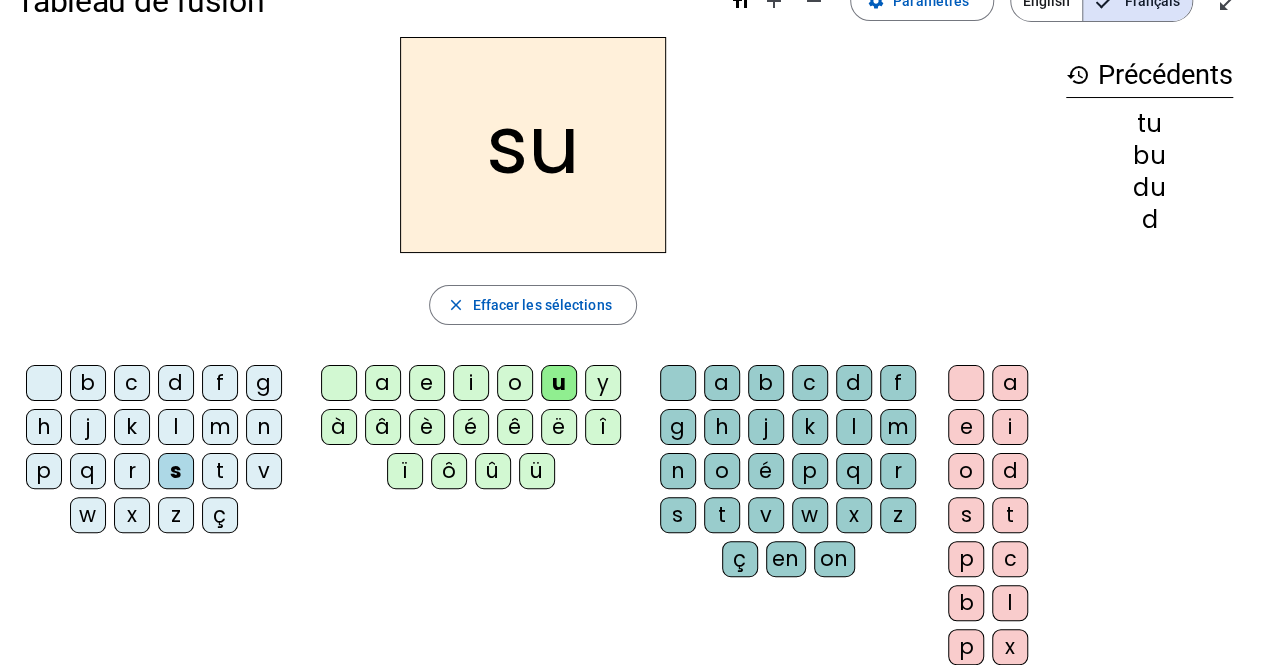 click on "e" at bounding box center [339, 383] 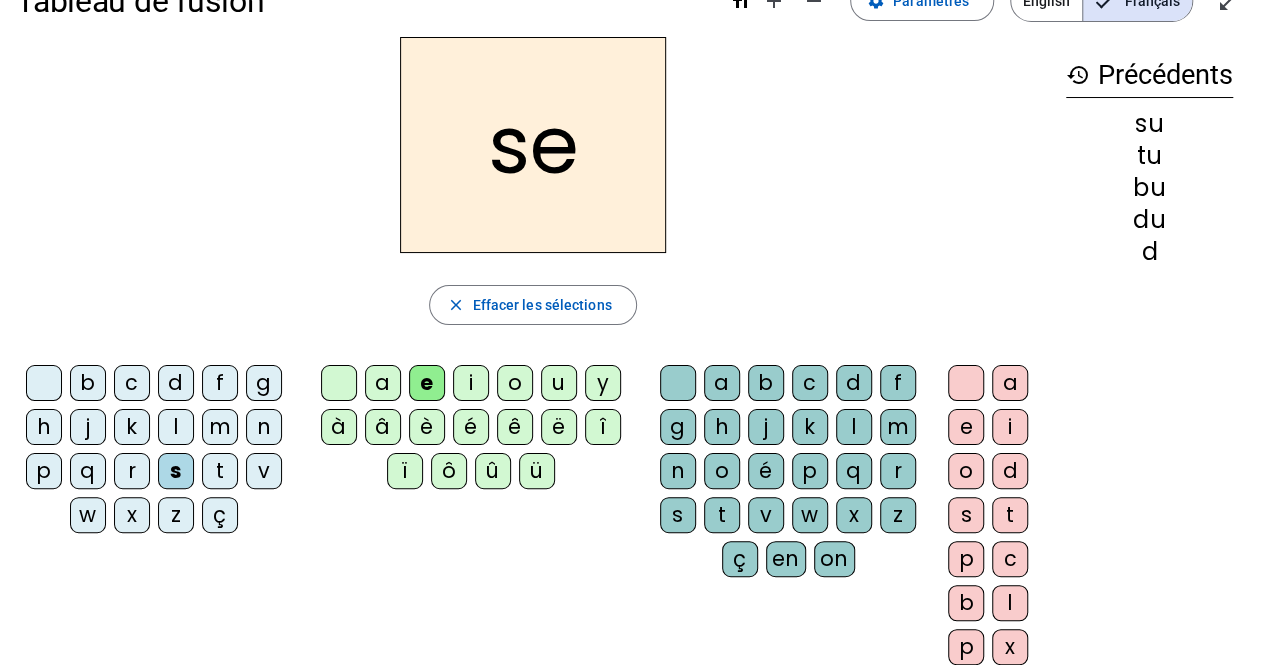 click on "a" at bounding box center [339, 383] 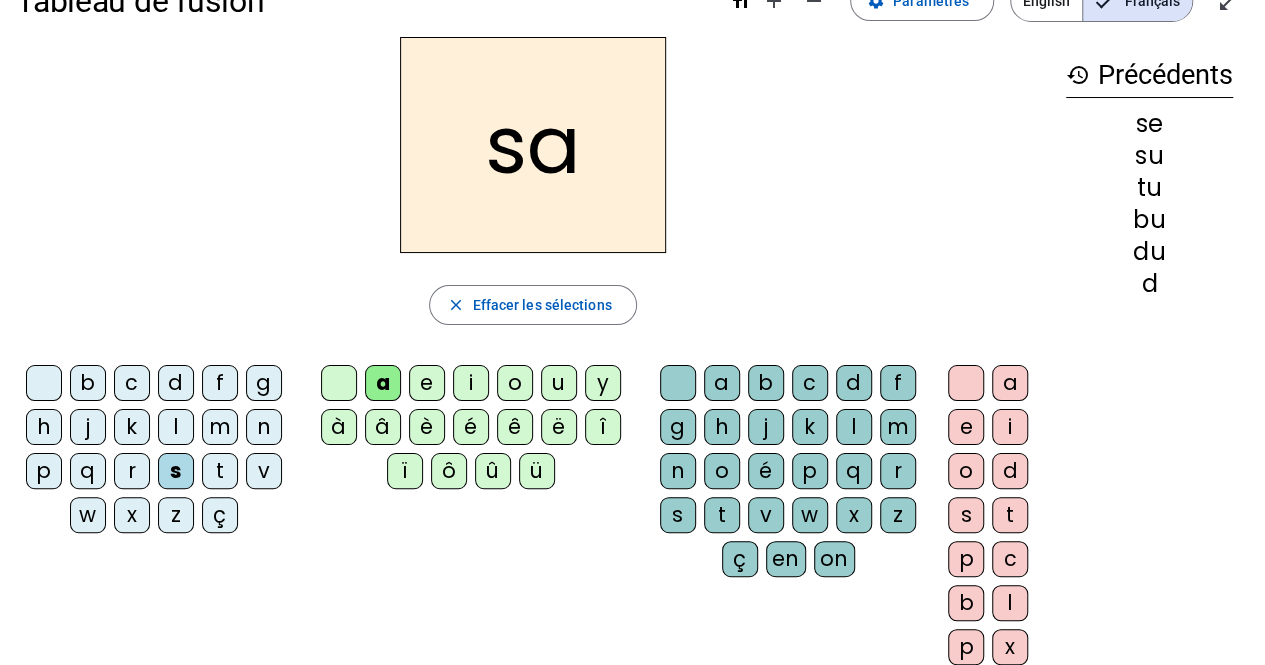 click on "a" at bounding box center [383, 383] 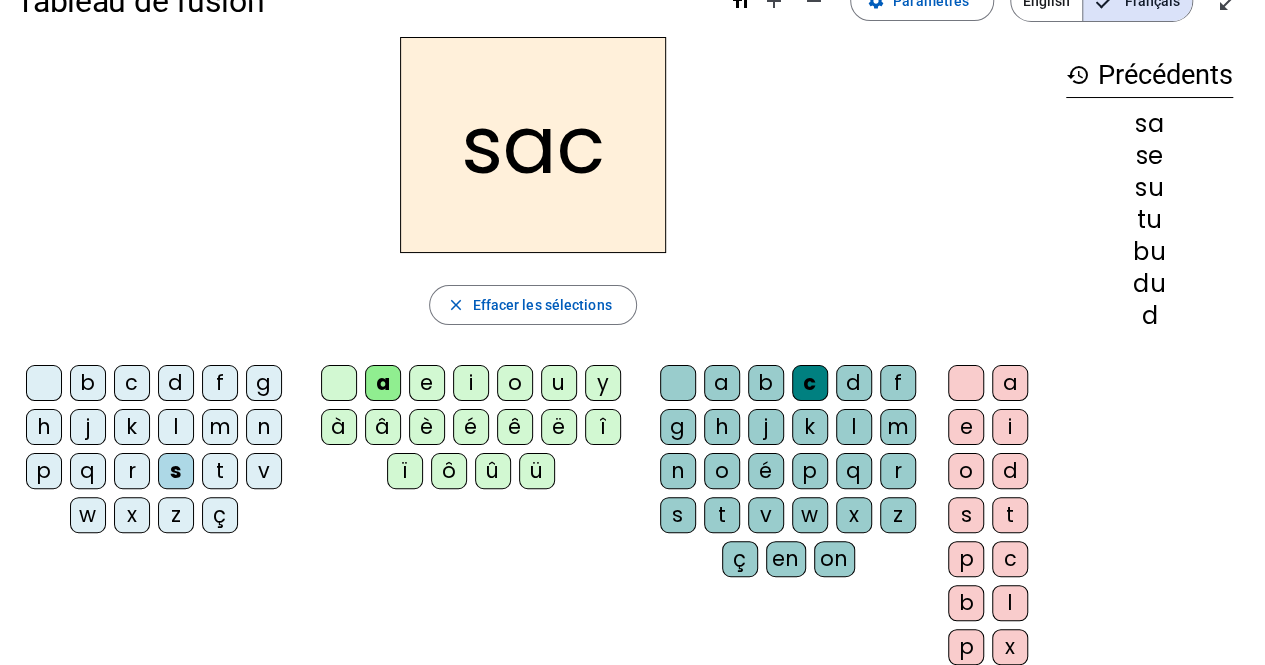 click on "l" at bounding box center (44, 383) 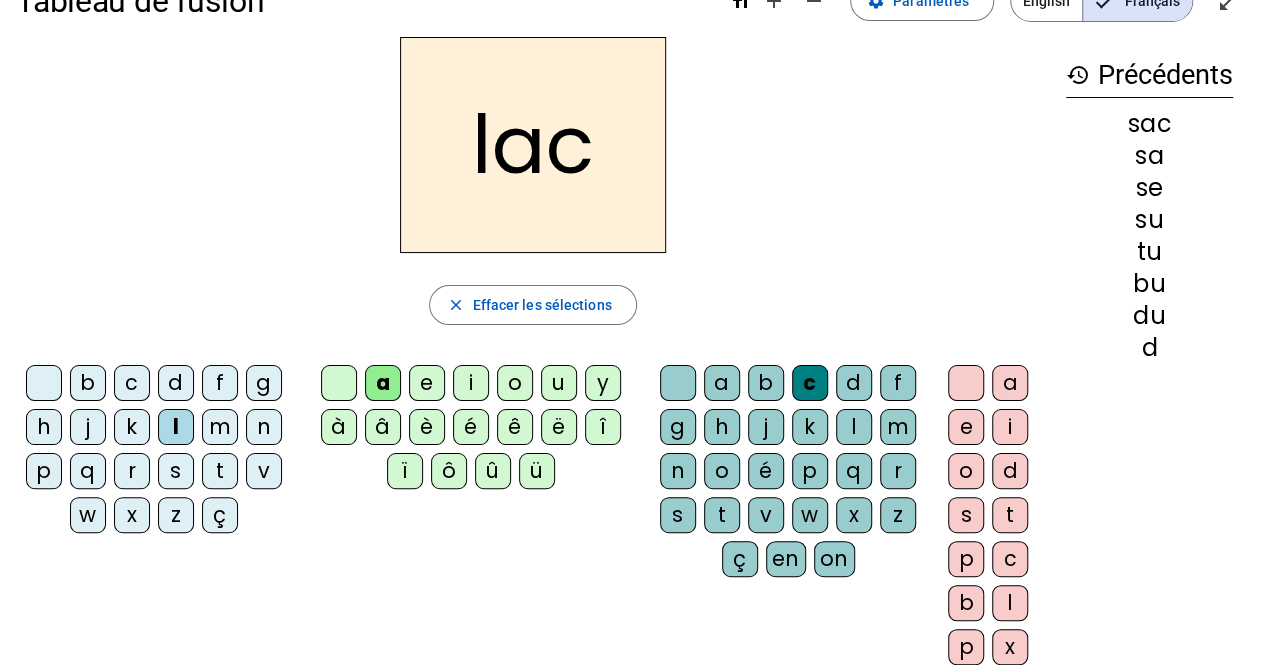 click on "a b c d f g h j k l m n o é p q r s t v w x z ç en on" at bounding box center (792, 475) 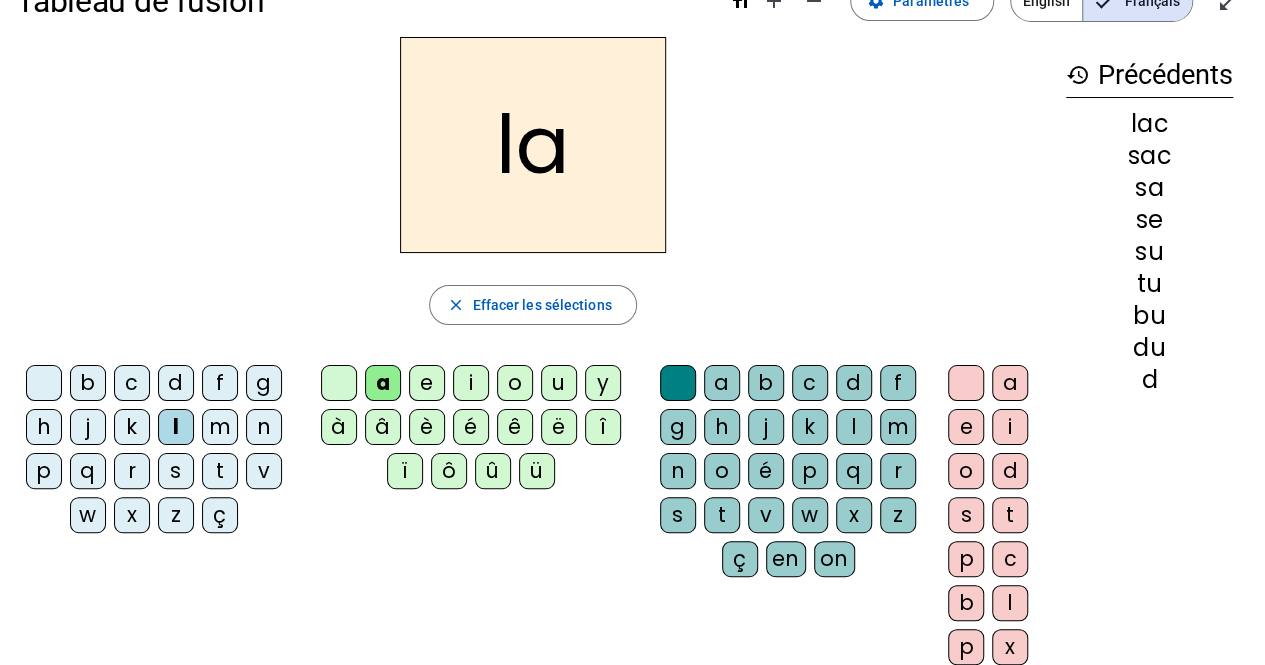 click on "m" at bounding box center (44, 383) 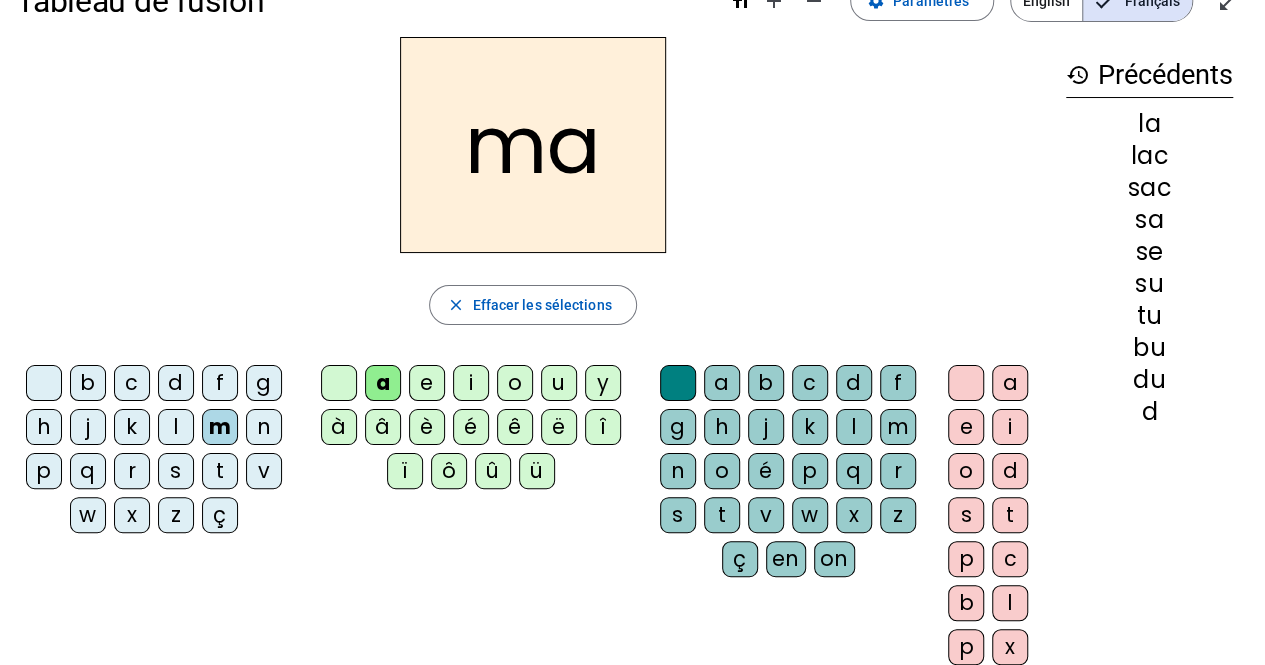 click on "ü" at bounding box center [541, 475] 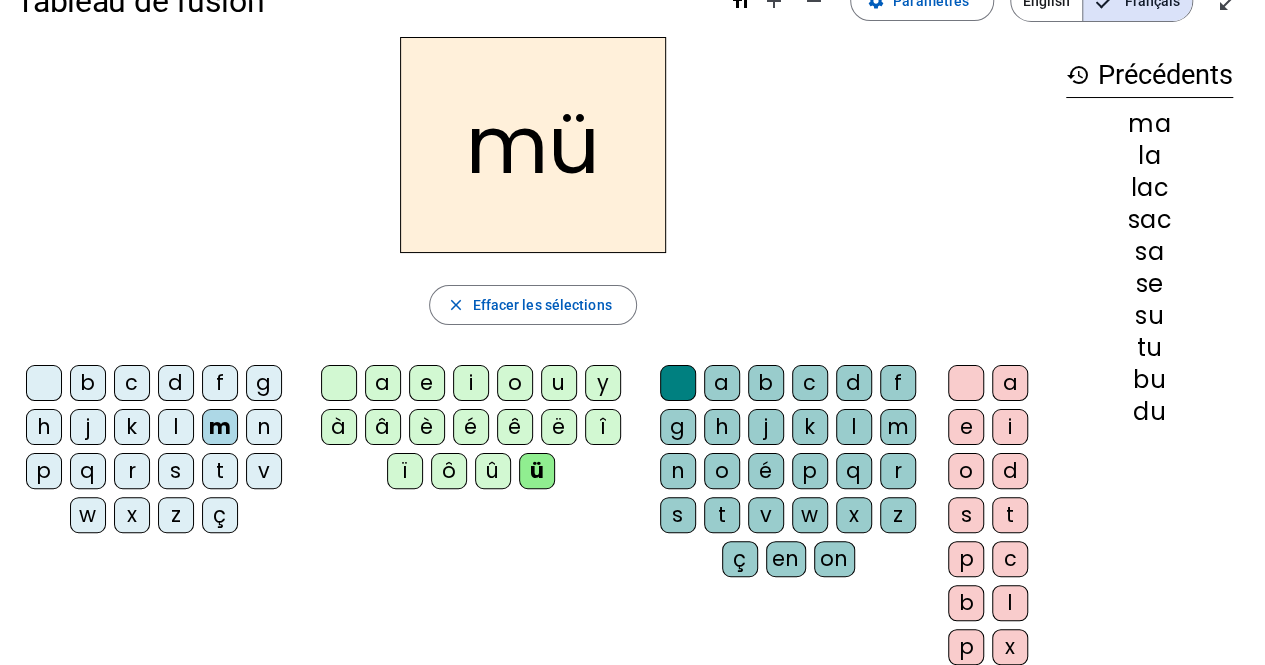 click on "e" at bounding box center [339, 383] 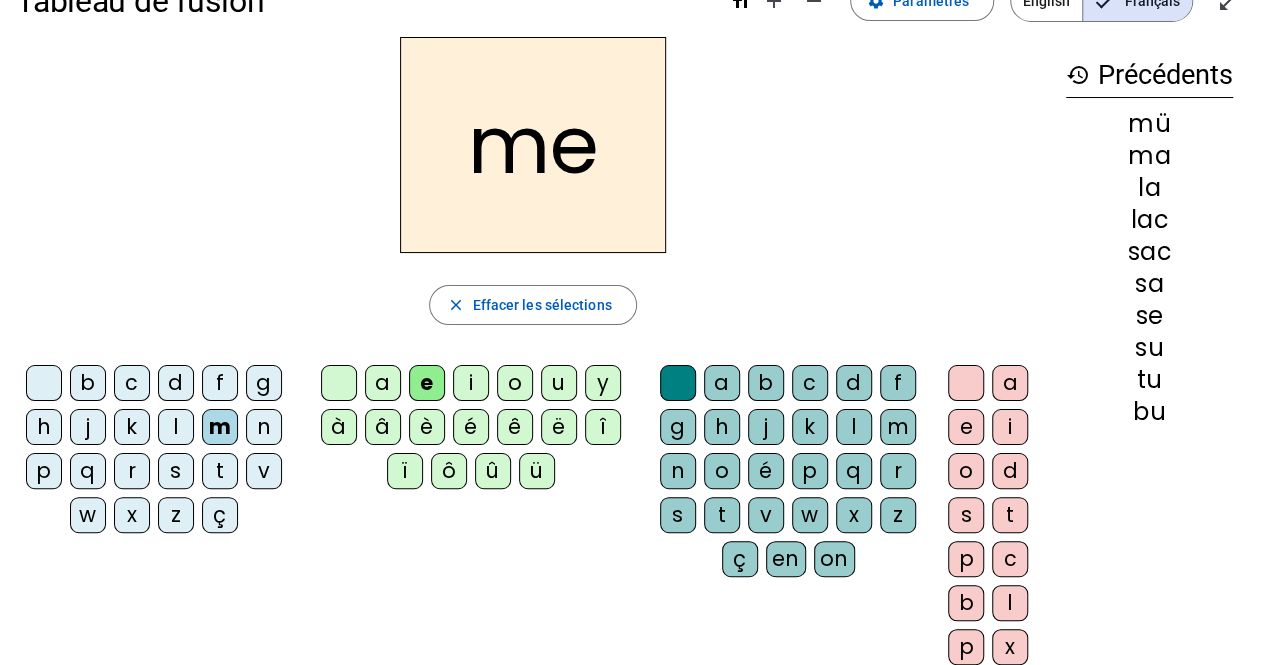 click on "a" at bounding box center (339, 383) 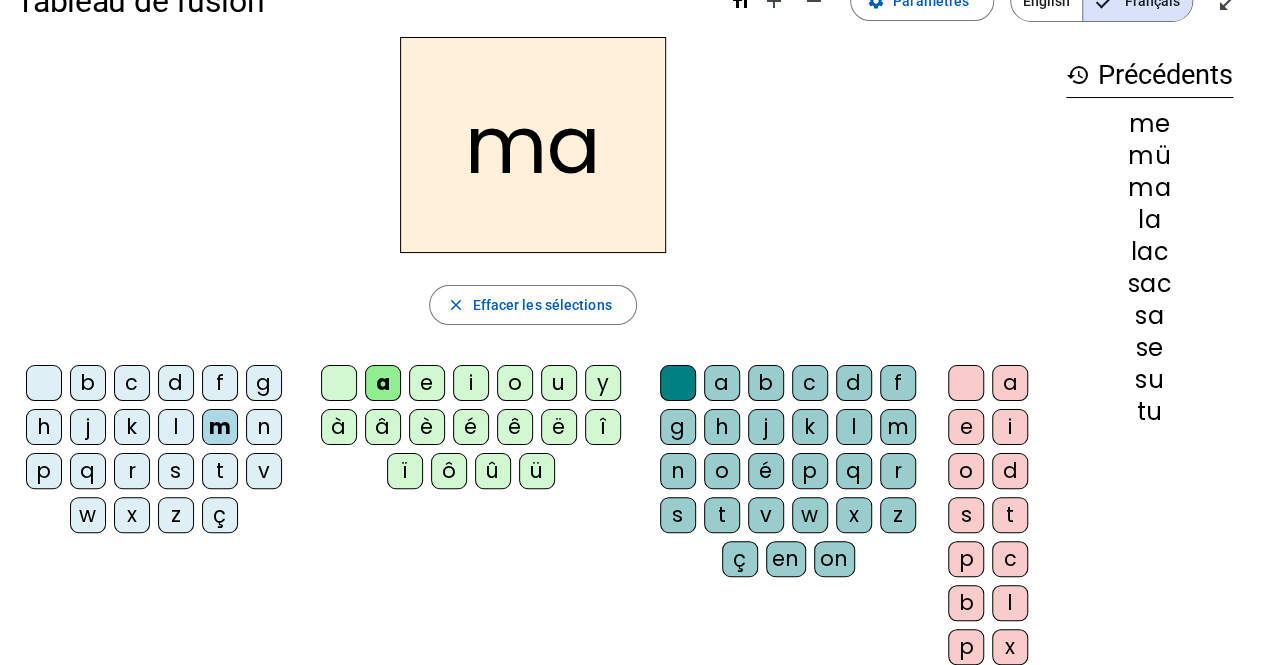 click on "l" at bounding box center [678, 383] 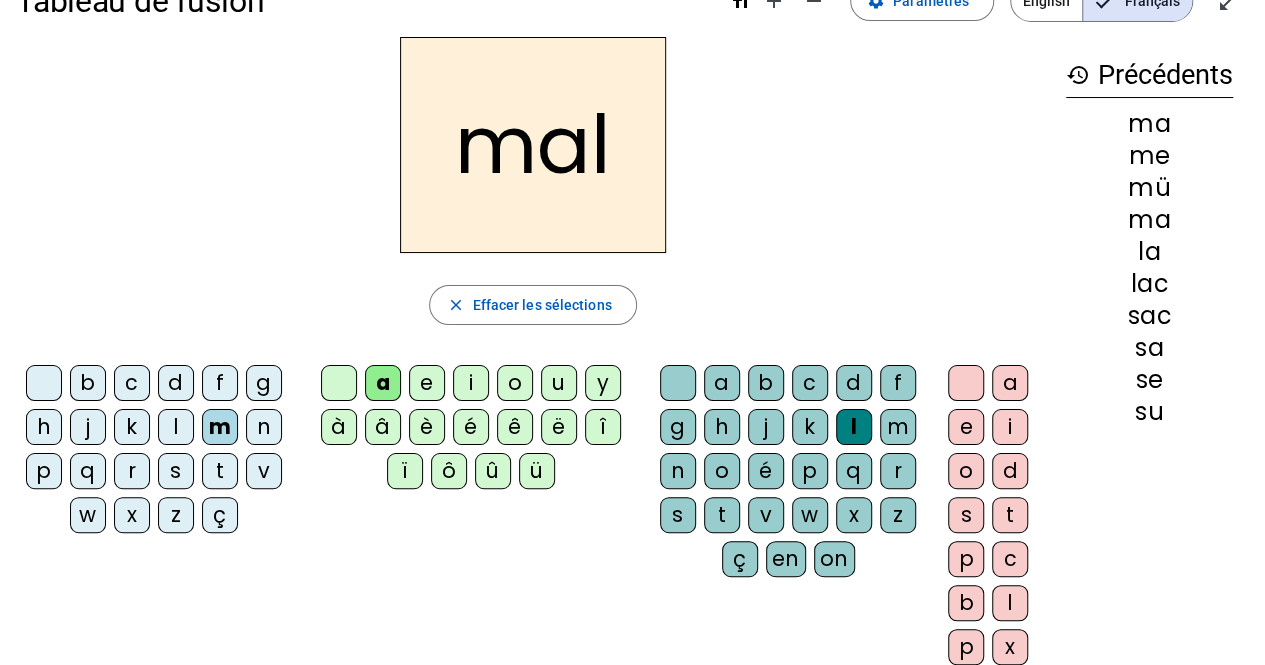 click on "b" at bounding box center (44, 383) 